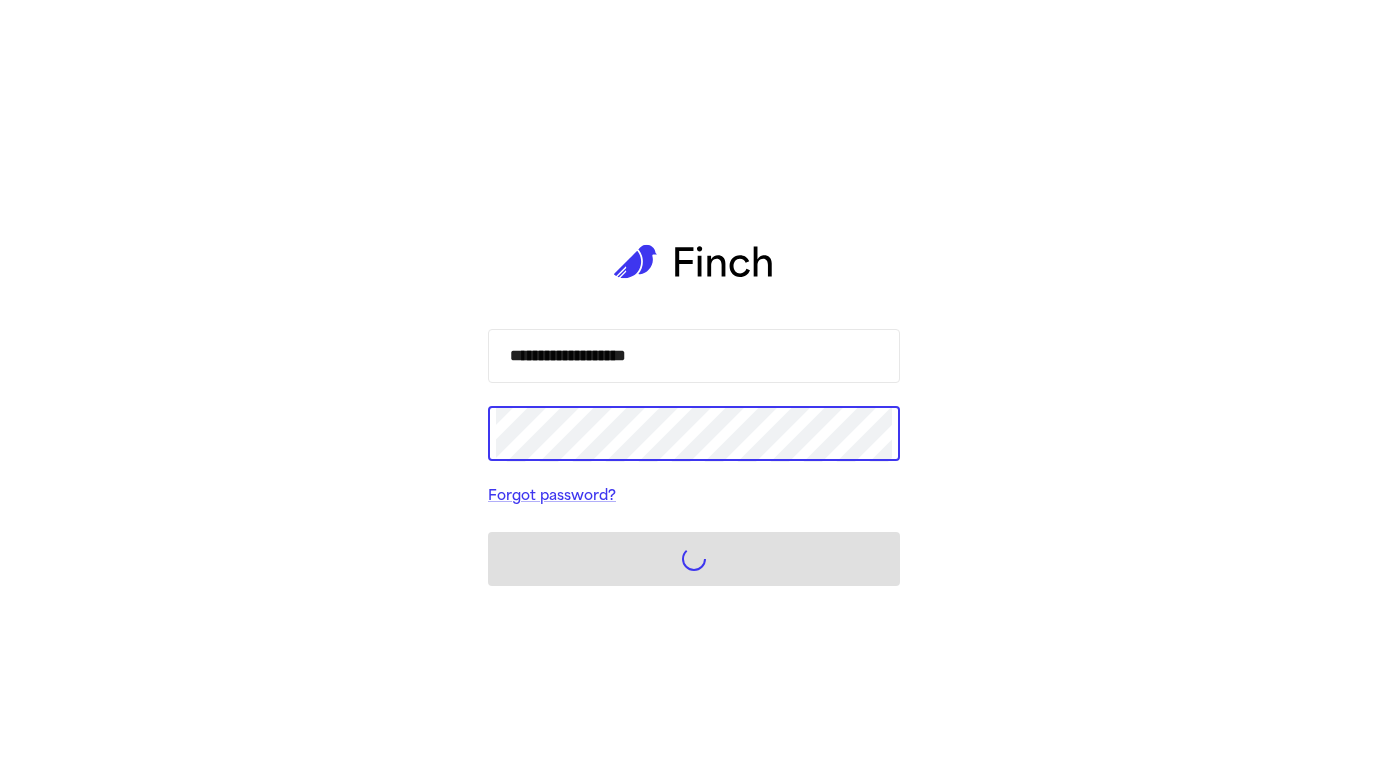 scroll, scrollTop: 0, scrollLeft: 0, axis: both 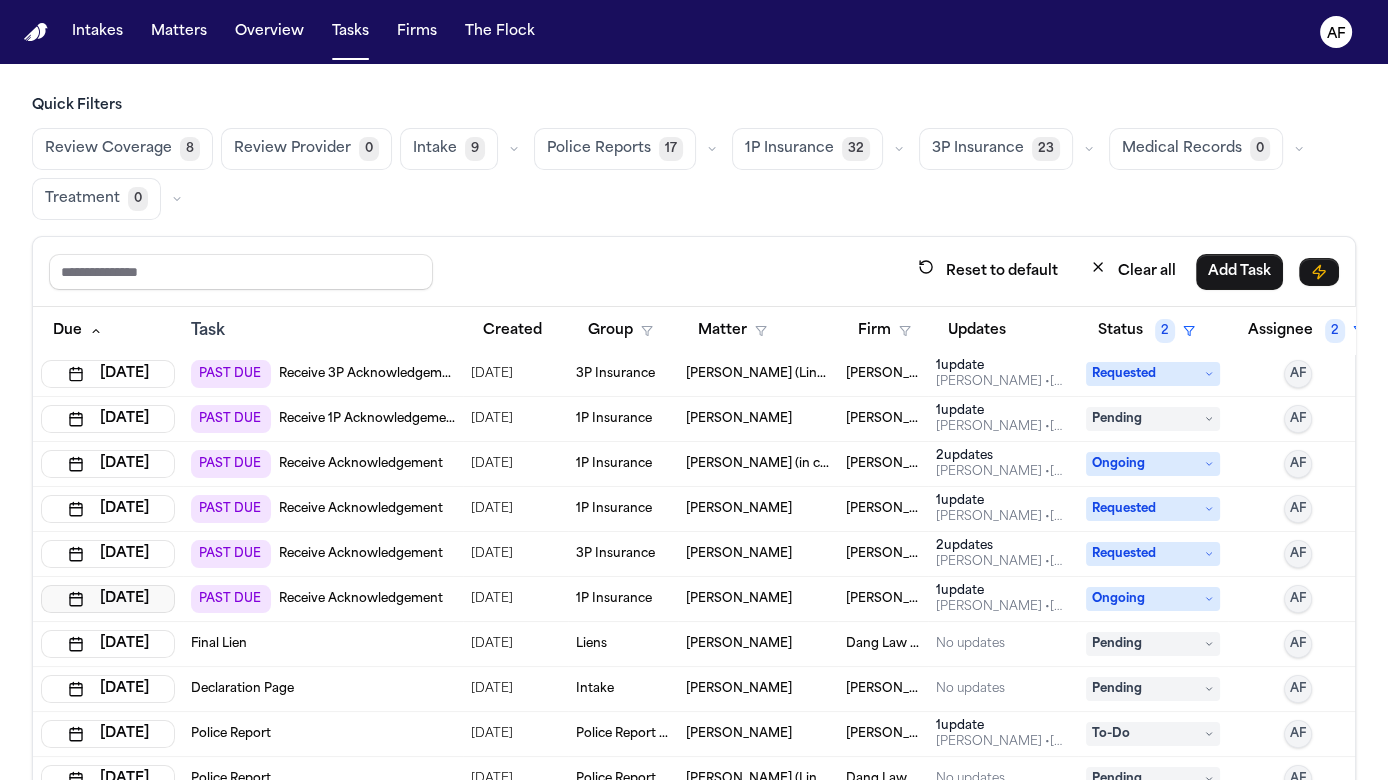 click on "[DATE]" at bounding box center (108, 599) 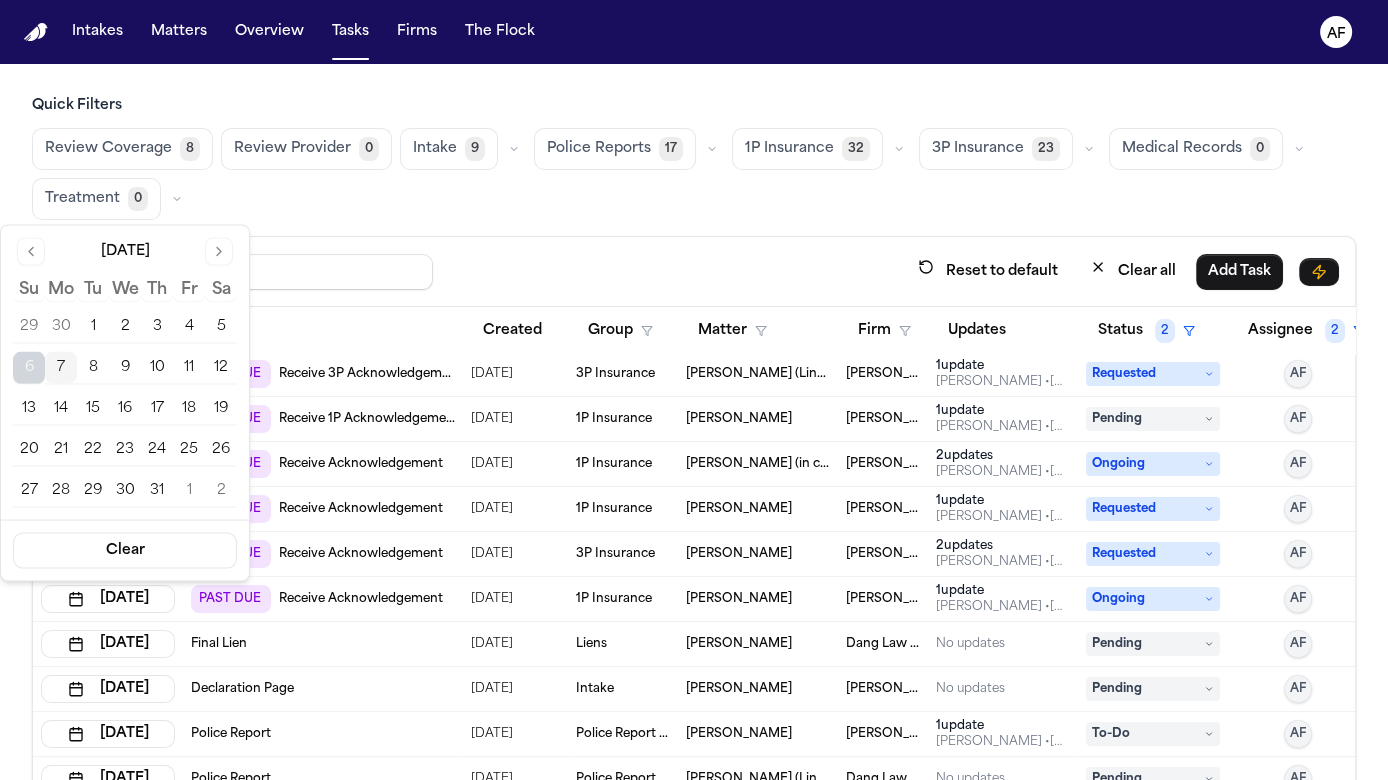 click on "7" at bounding box center (61, 368) 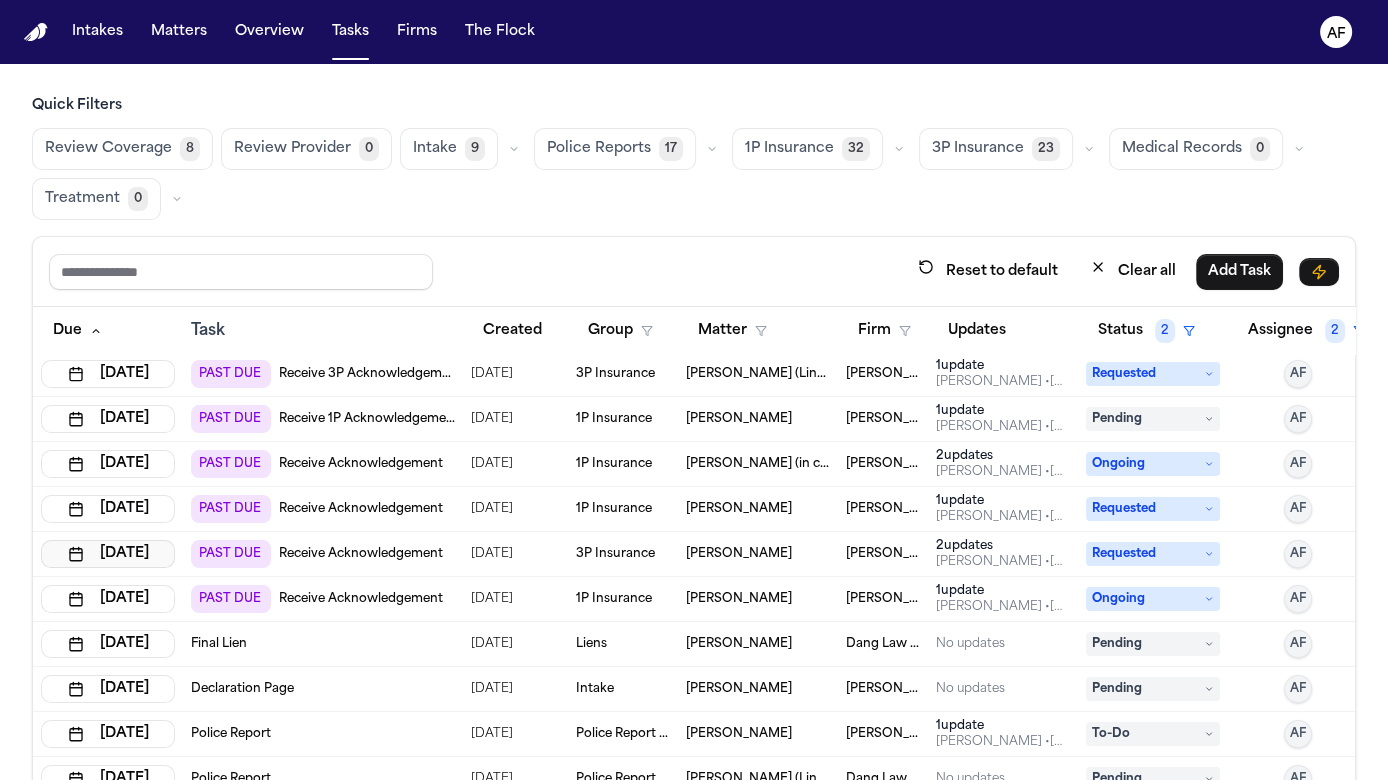 click on "[DATE]" at bounding box center (108, 554) 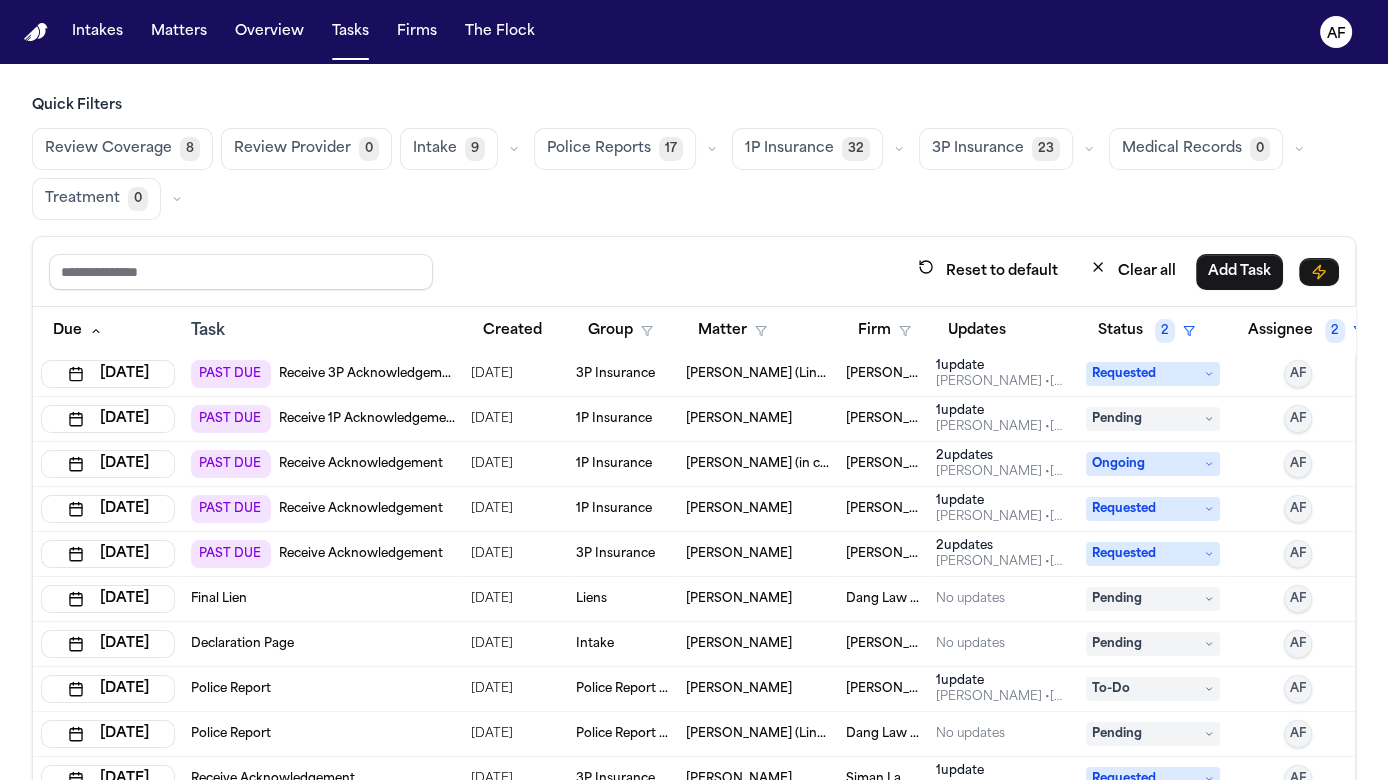 click on "[DATE]" at bounding box center (108, 554) 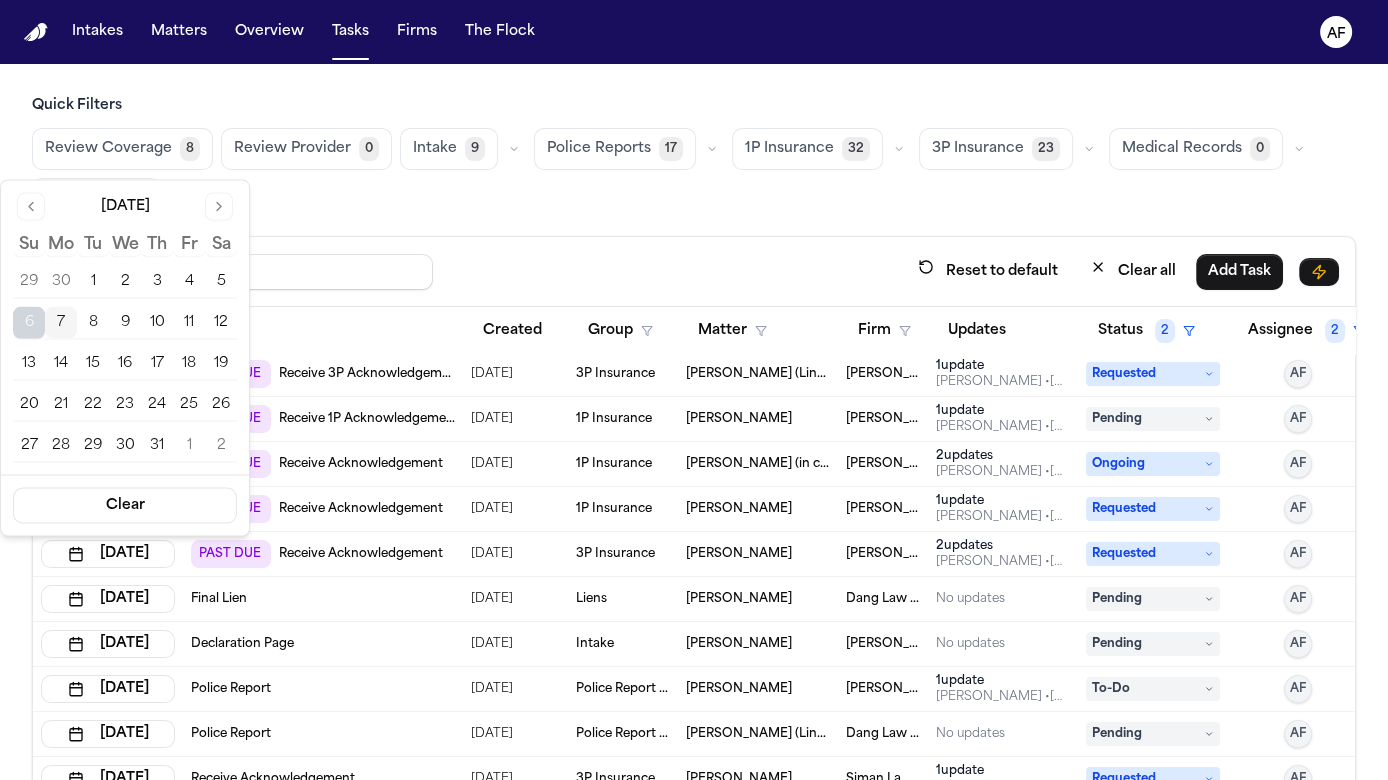 click on "7" at bounding box center [61, 323] 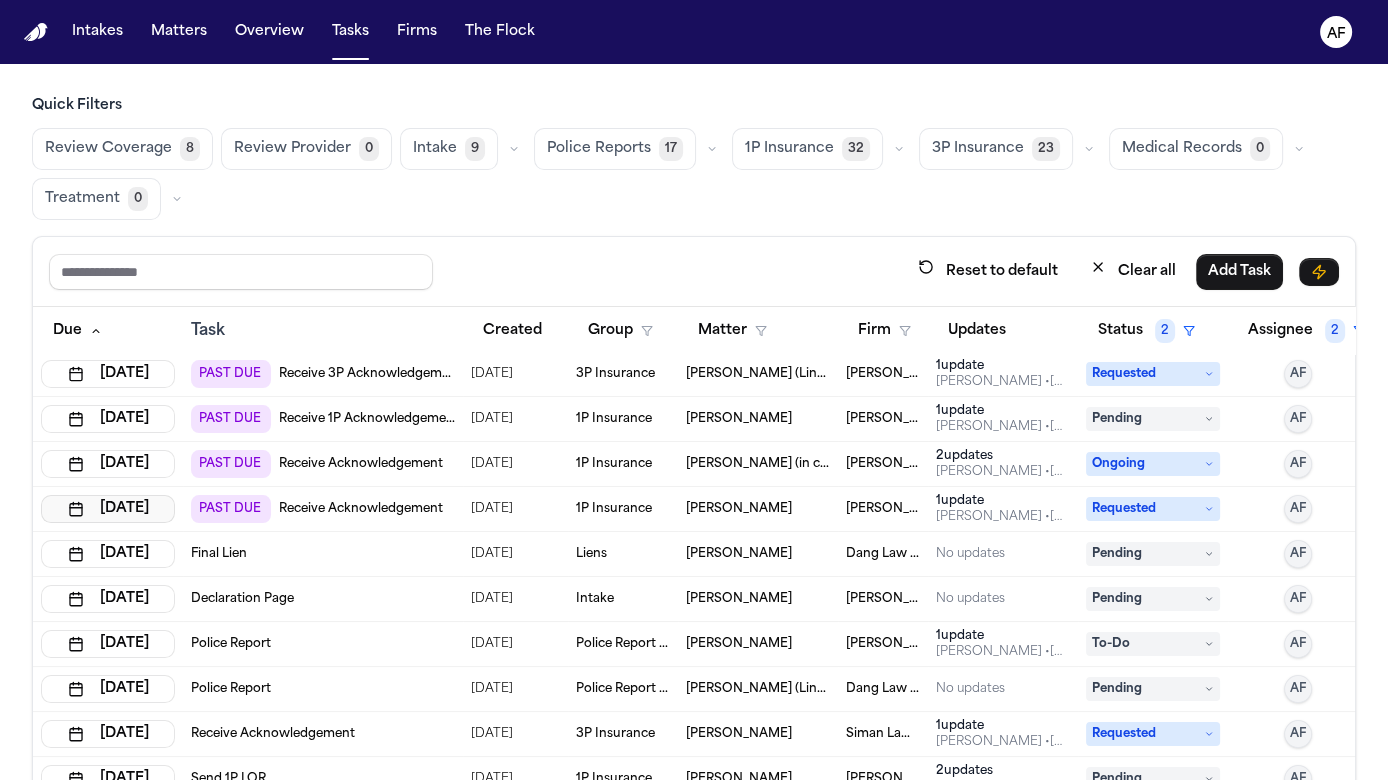 click on "[DATE]" at bounding box center (108, 509) 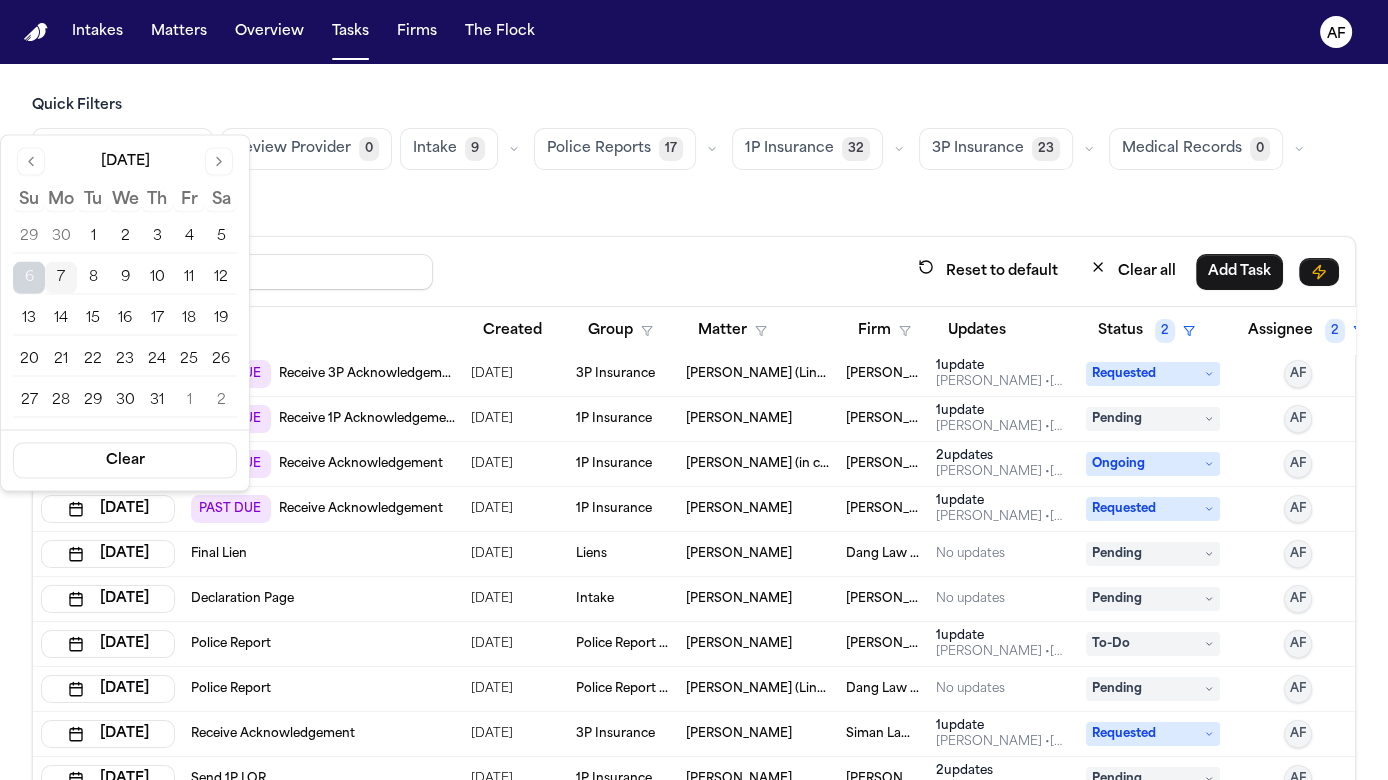 click on "7" at bounding box center [61, 278] 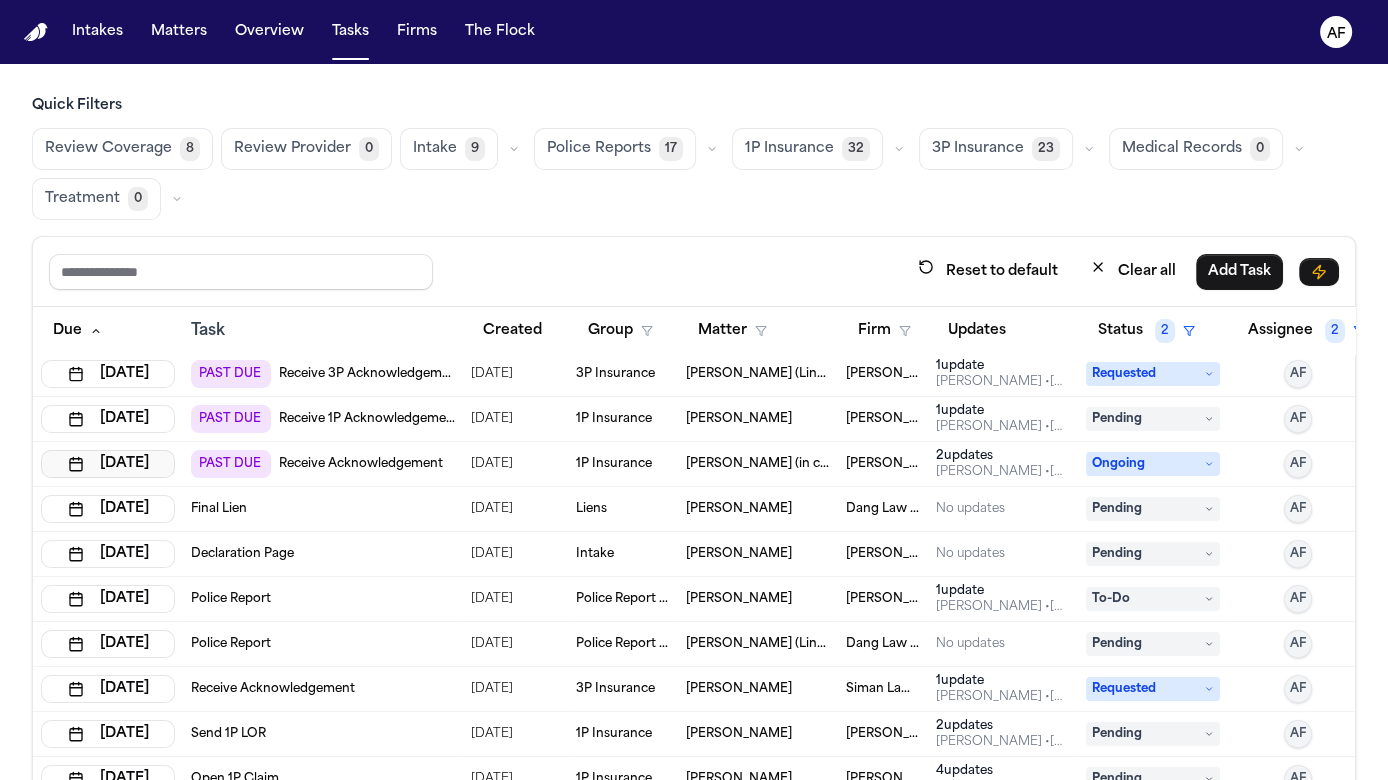 click on "[DATE]" at bounding box center (108, 464) 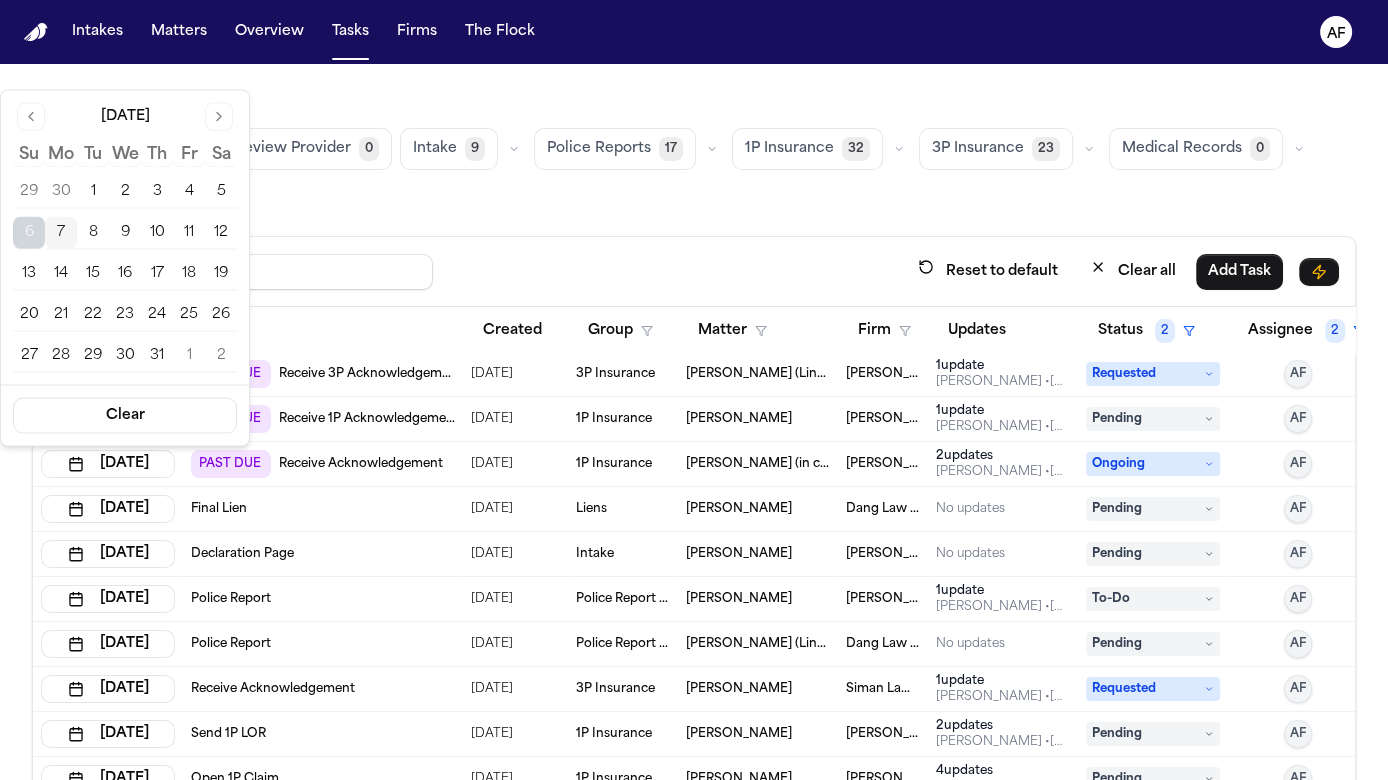 click on "7" at bounding box center (61, 233) 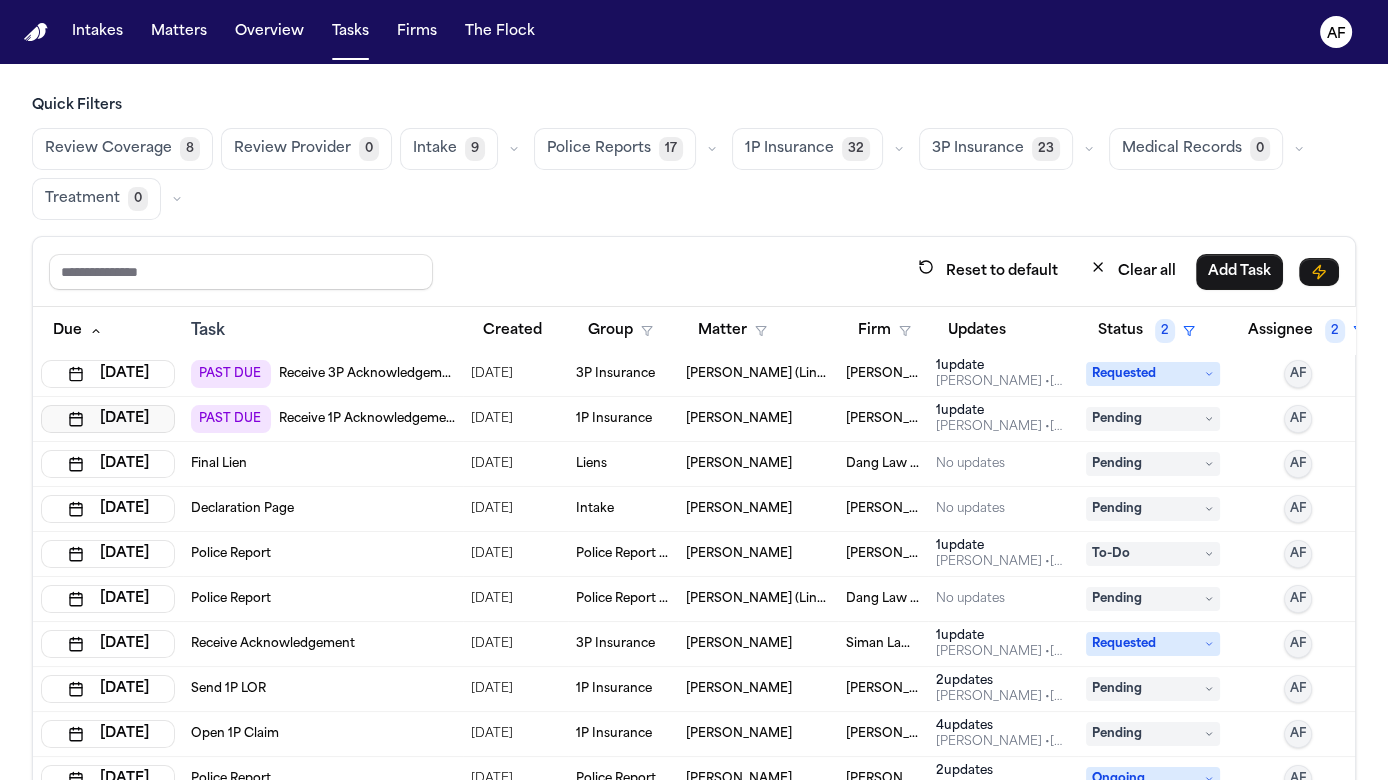 click on "[DATE]" at bounding box center [108, 419] 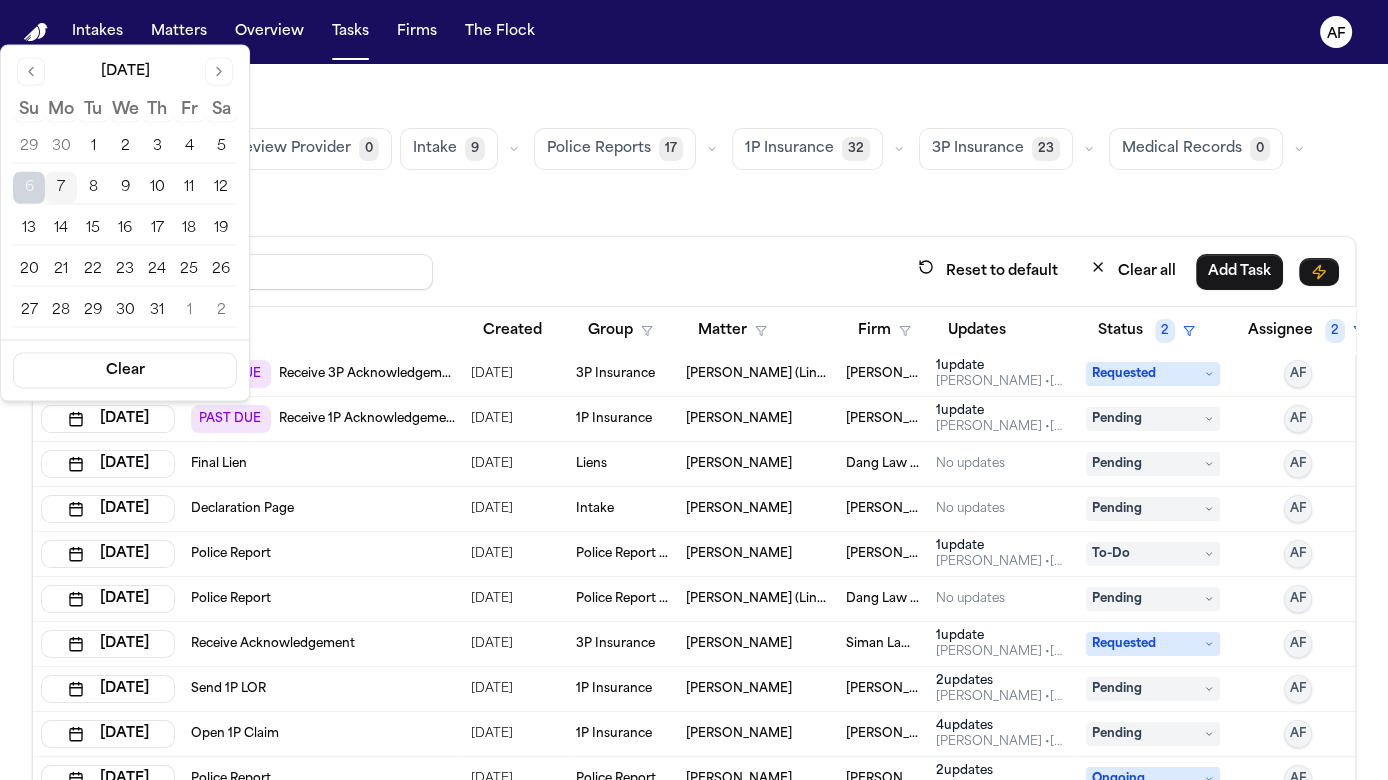 click on "7" at bounding box center (61, 188) 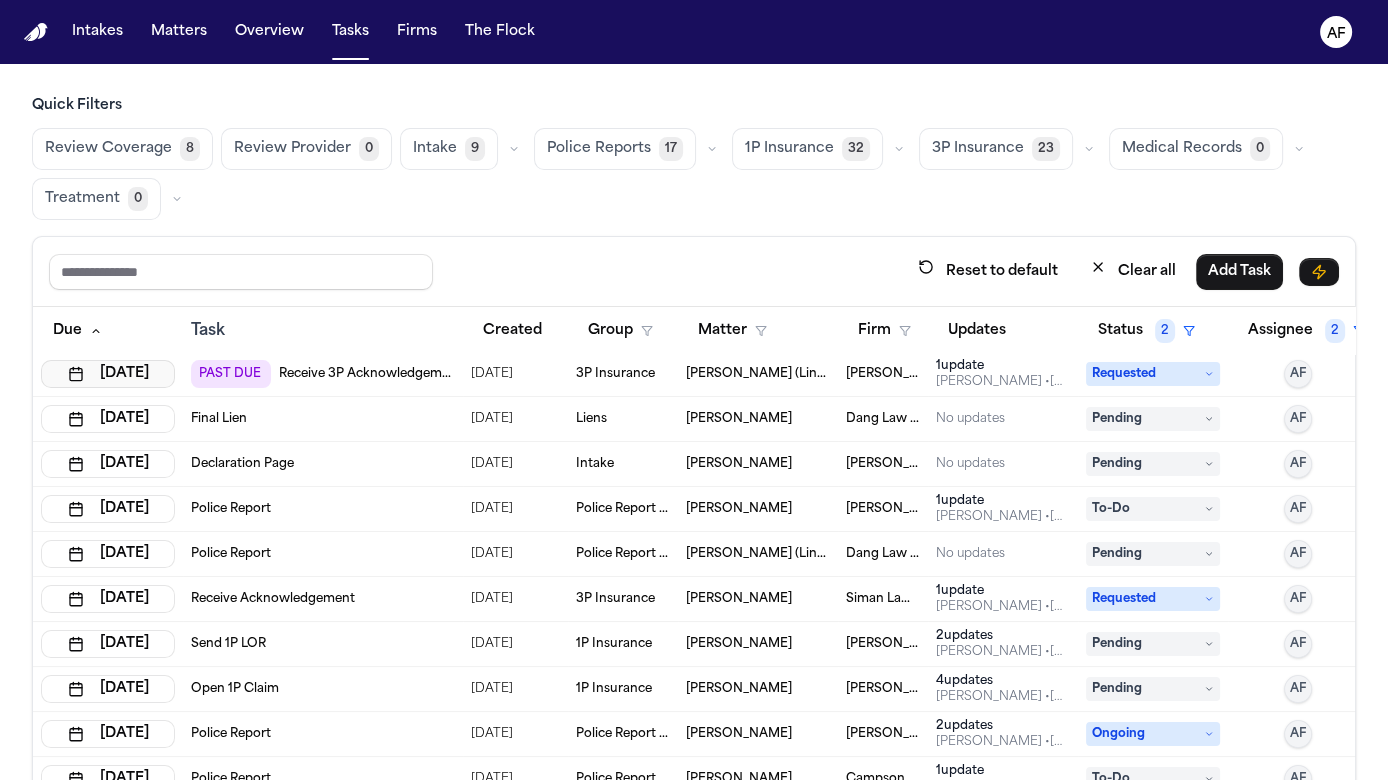 click on "[DATE]" at bounding box center [108, 374] 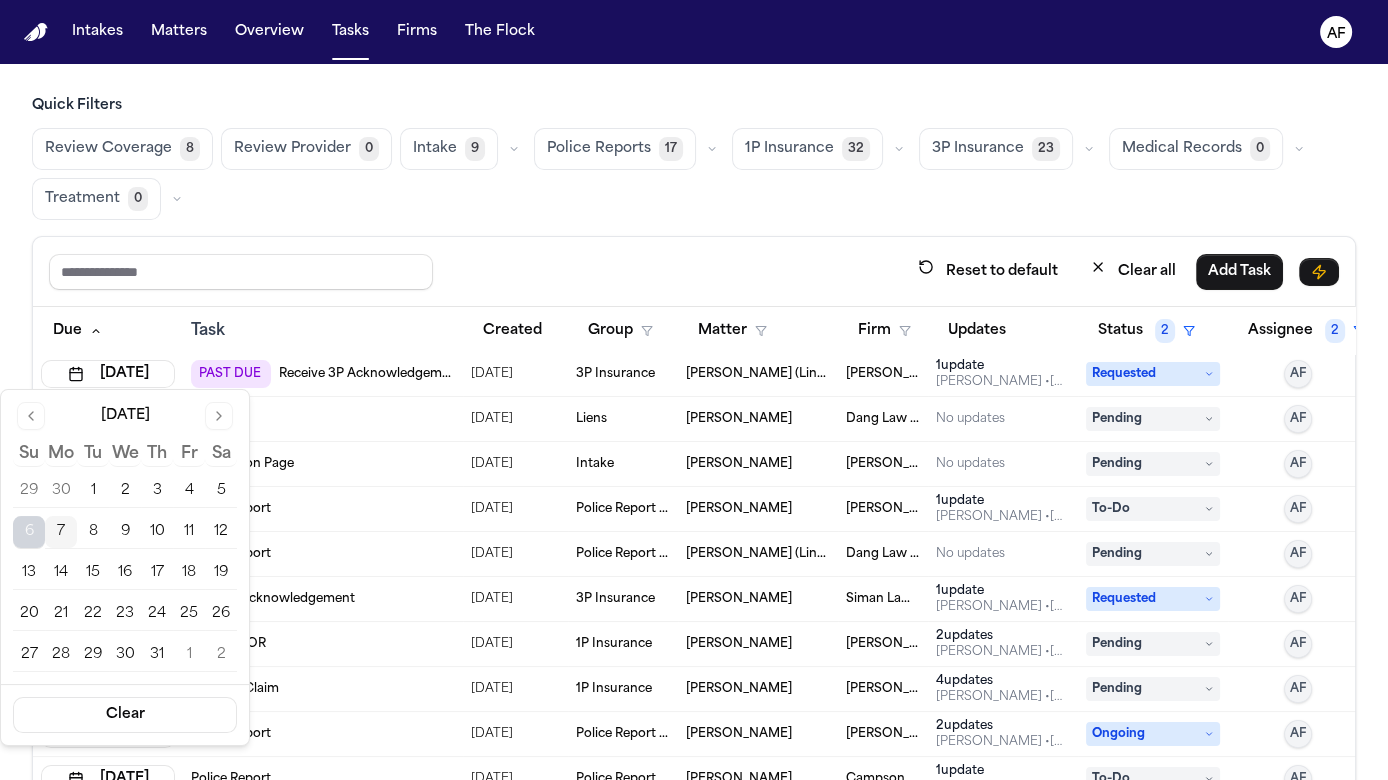 click on "7" at bounding box center [61, 532] 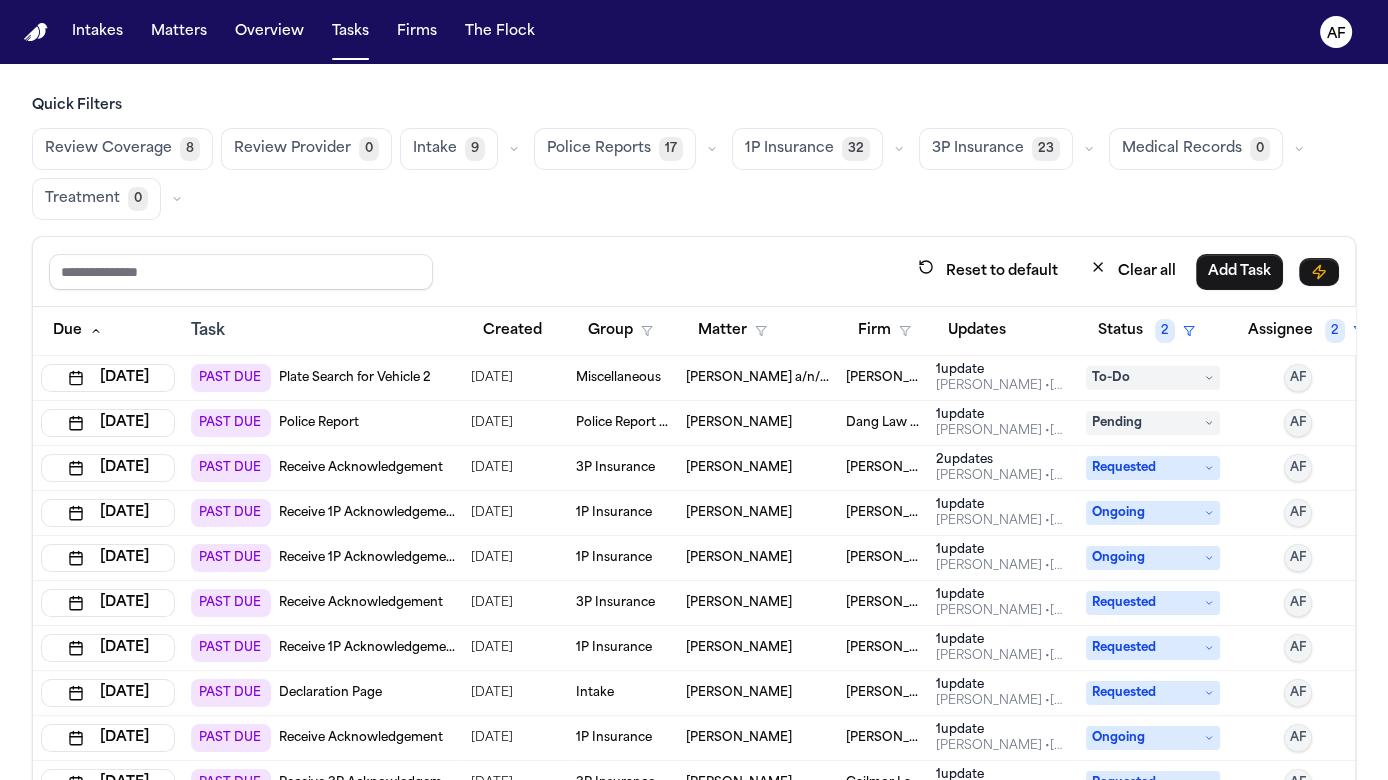 scroll, scrollTop: 0, scrollLeft: 0, axis: both 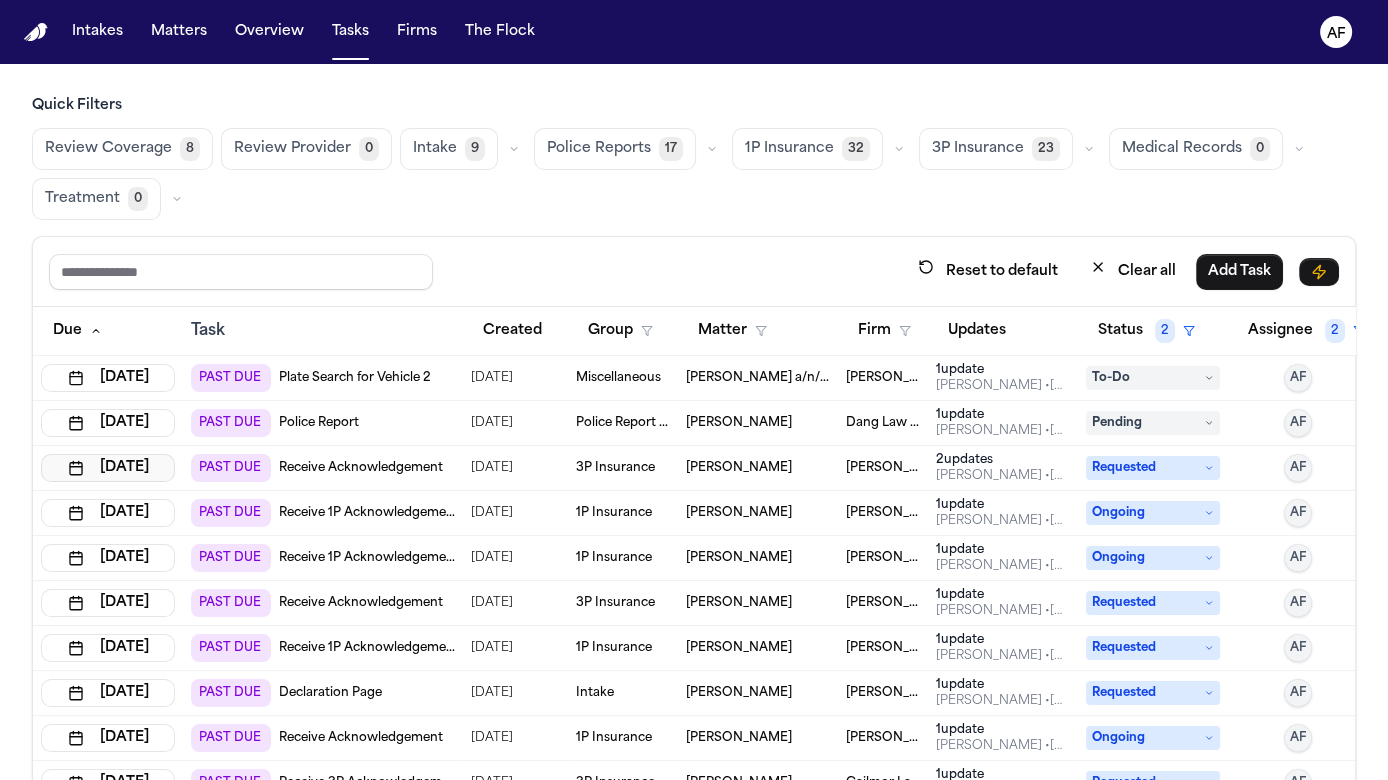 click on "[DATE]" at bounding box center [108, 468] 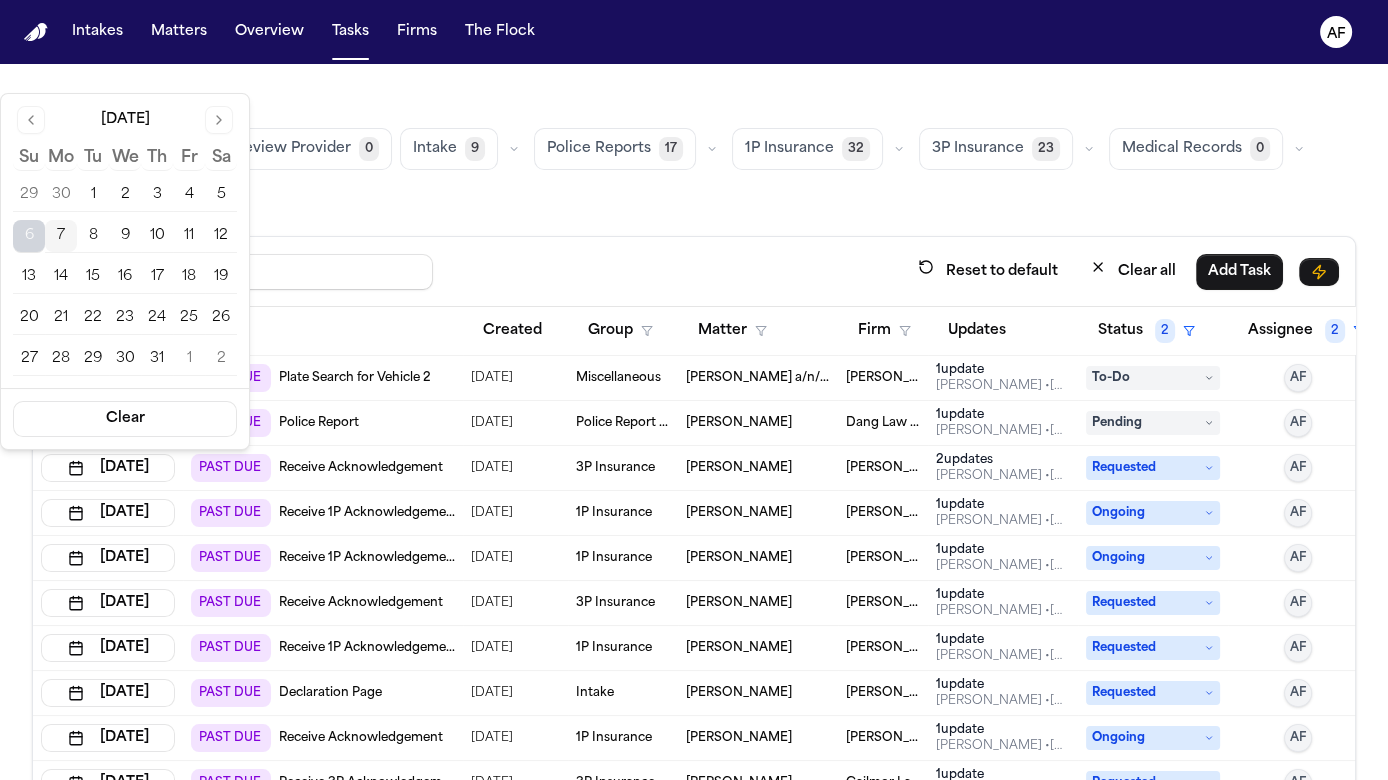 click on "7" at bounding box center [61, 236] 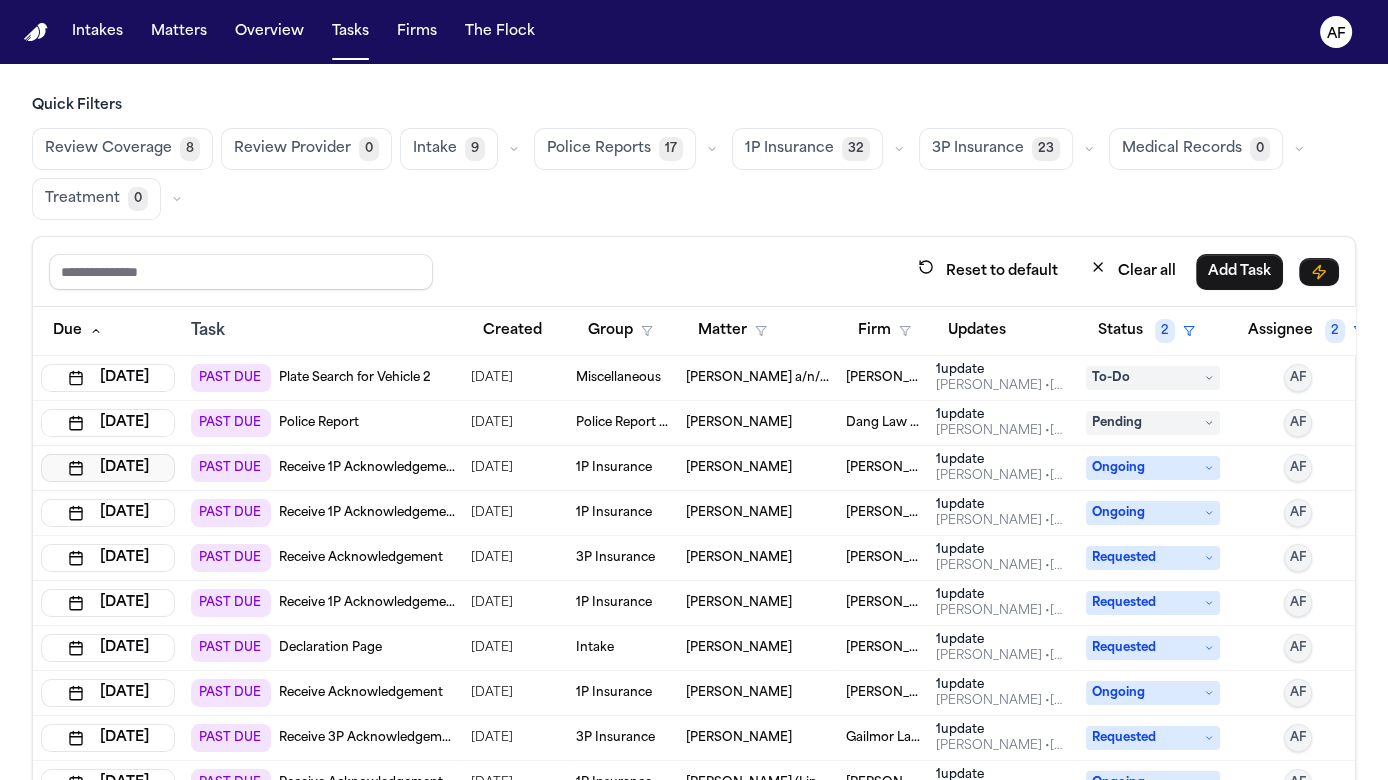 click on "[DATE]" at bounding box center [108, 468] 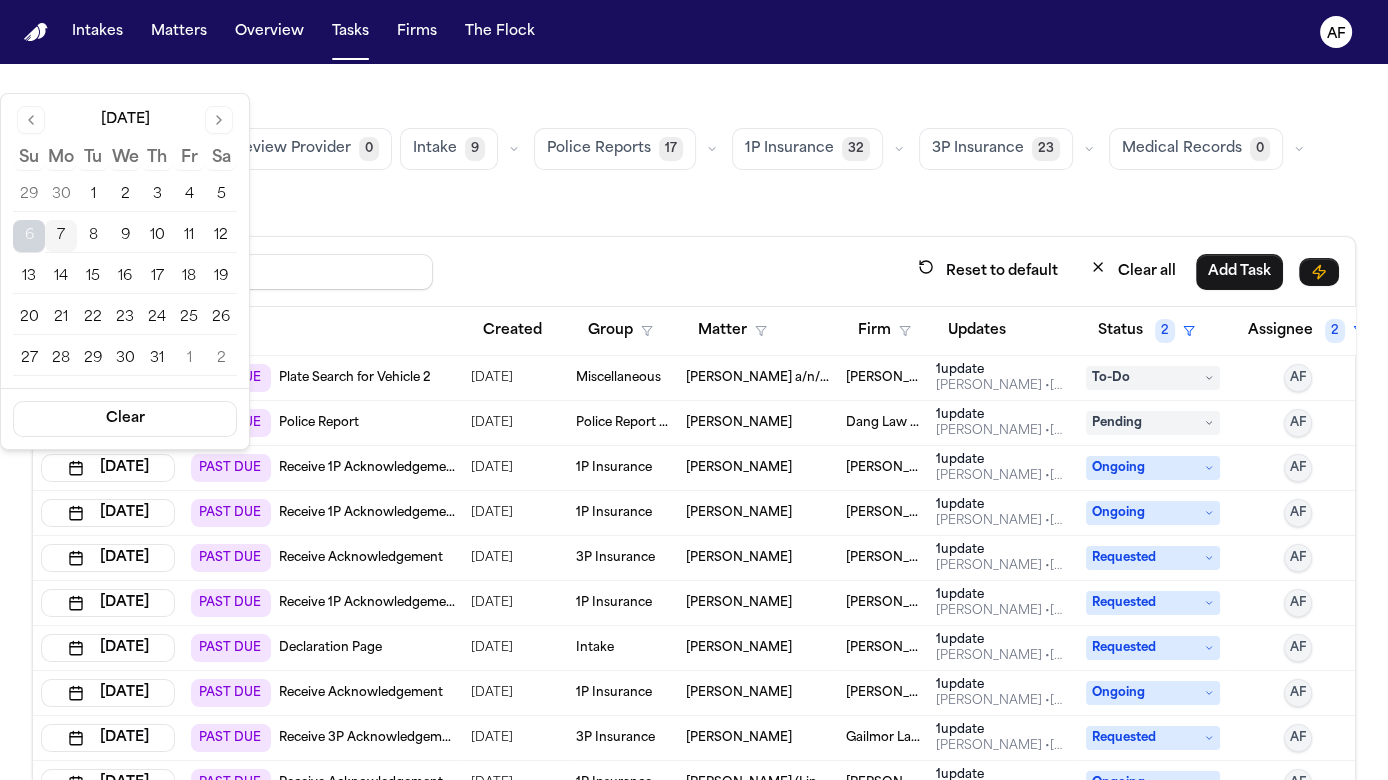click on "7" at bounding box center [61, 236] 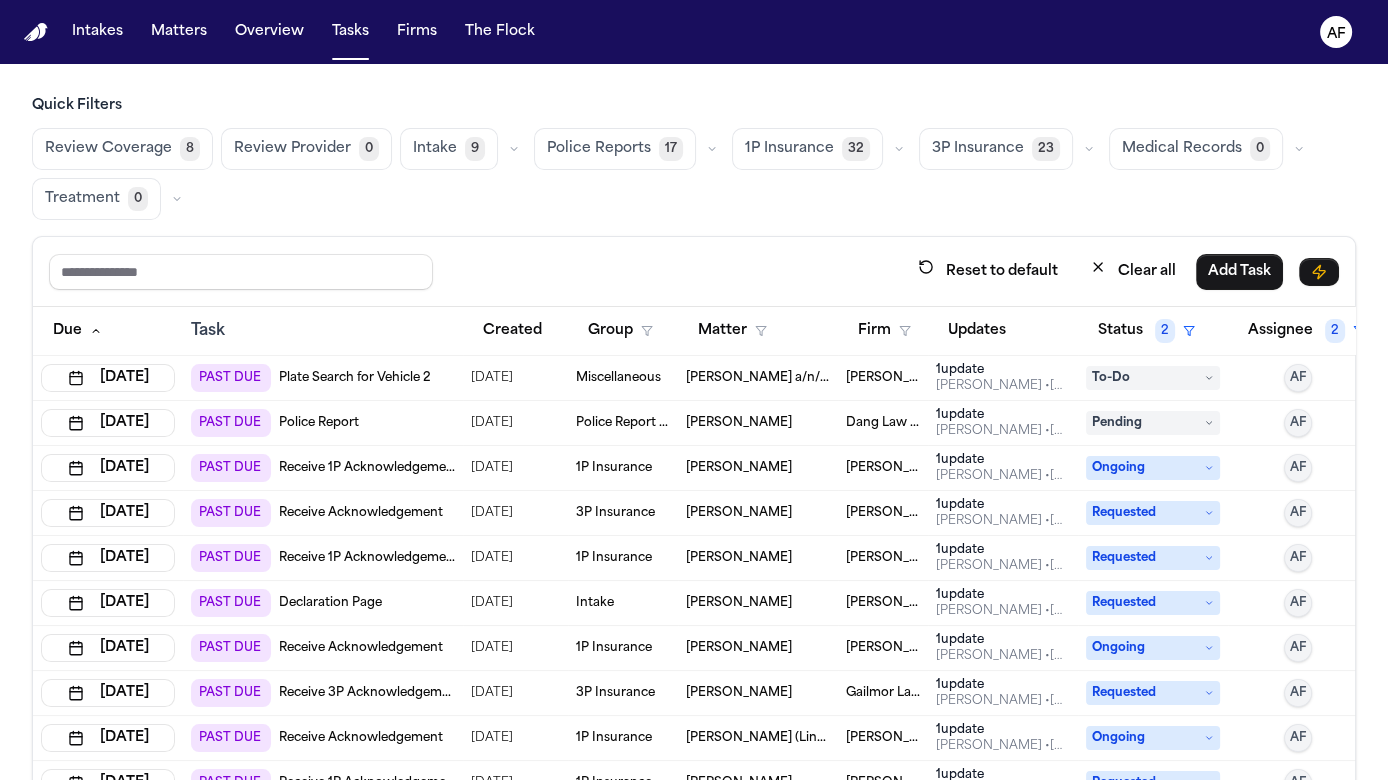 click on "[DATE]" at bounding box center (108, 468) 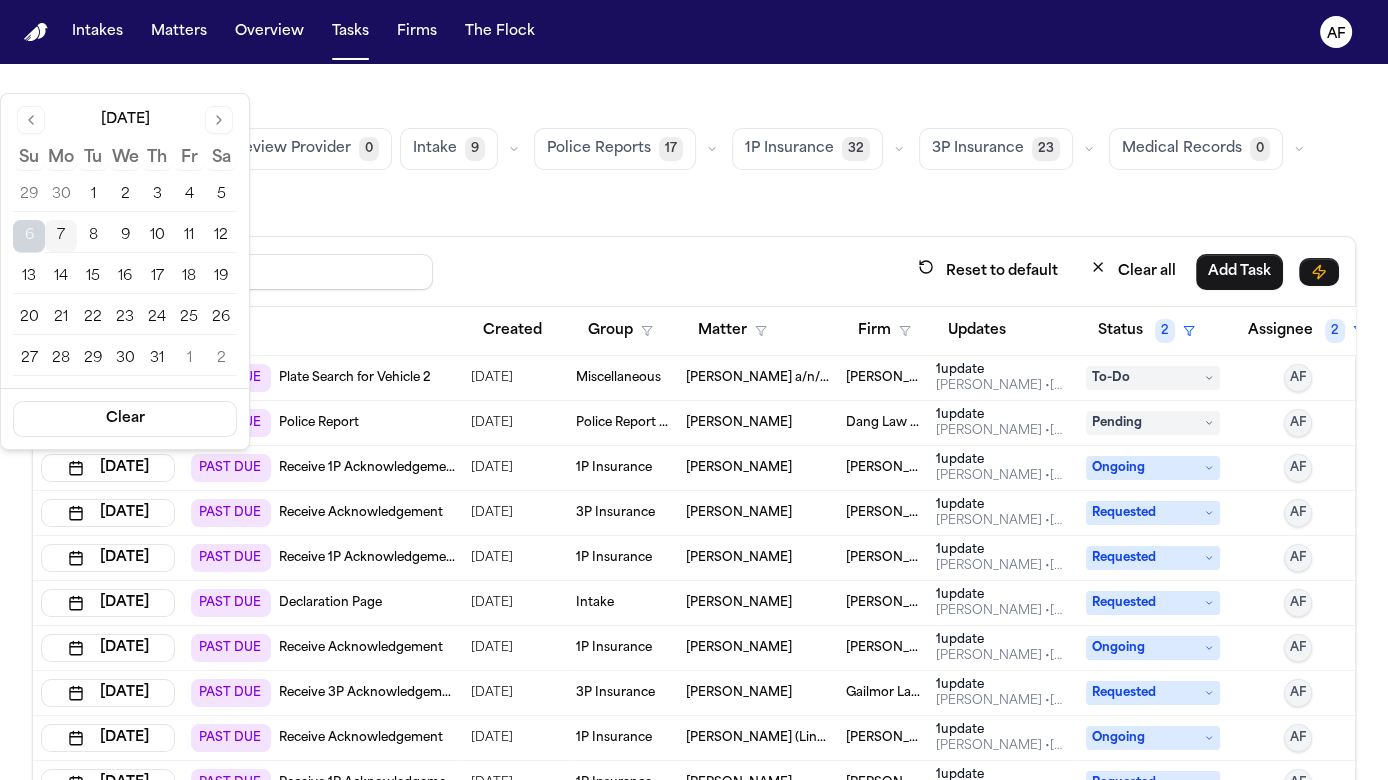click on "7" at bounding box center [61, 236] 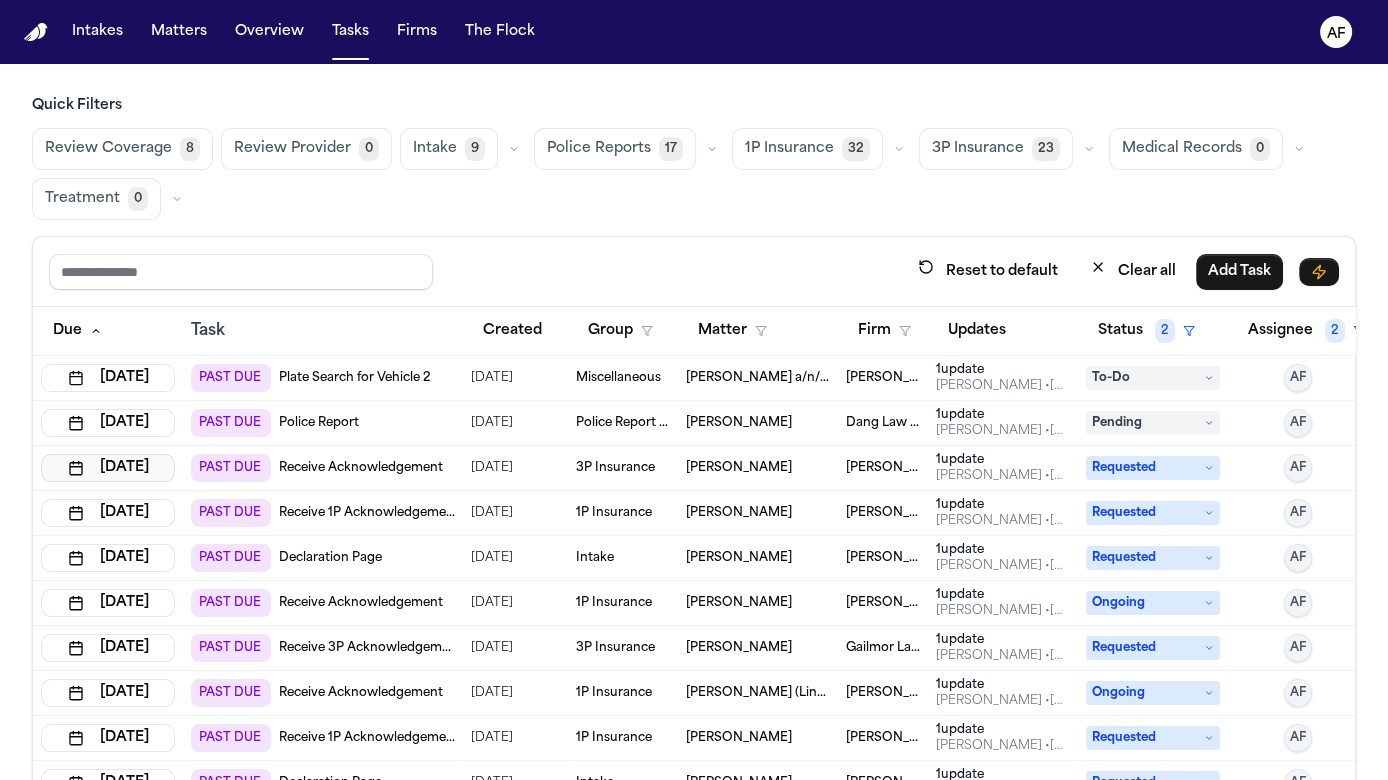 click on "[DATE]" at bounding box center [108, 468] 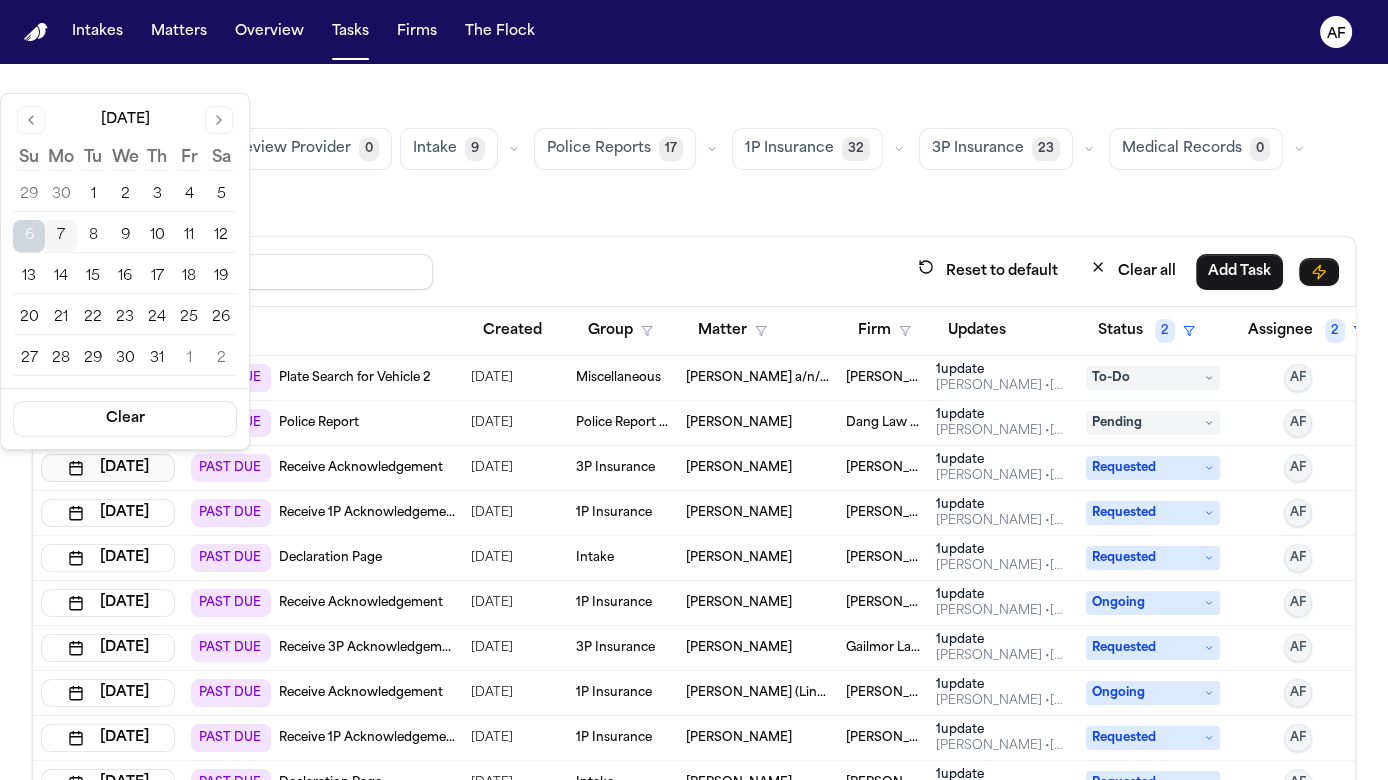 click on "[DATE]" at bounding box center [108, 468] 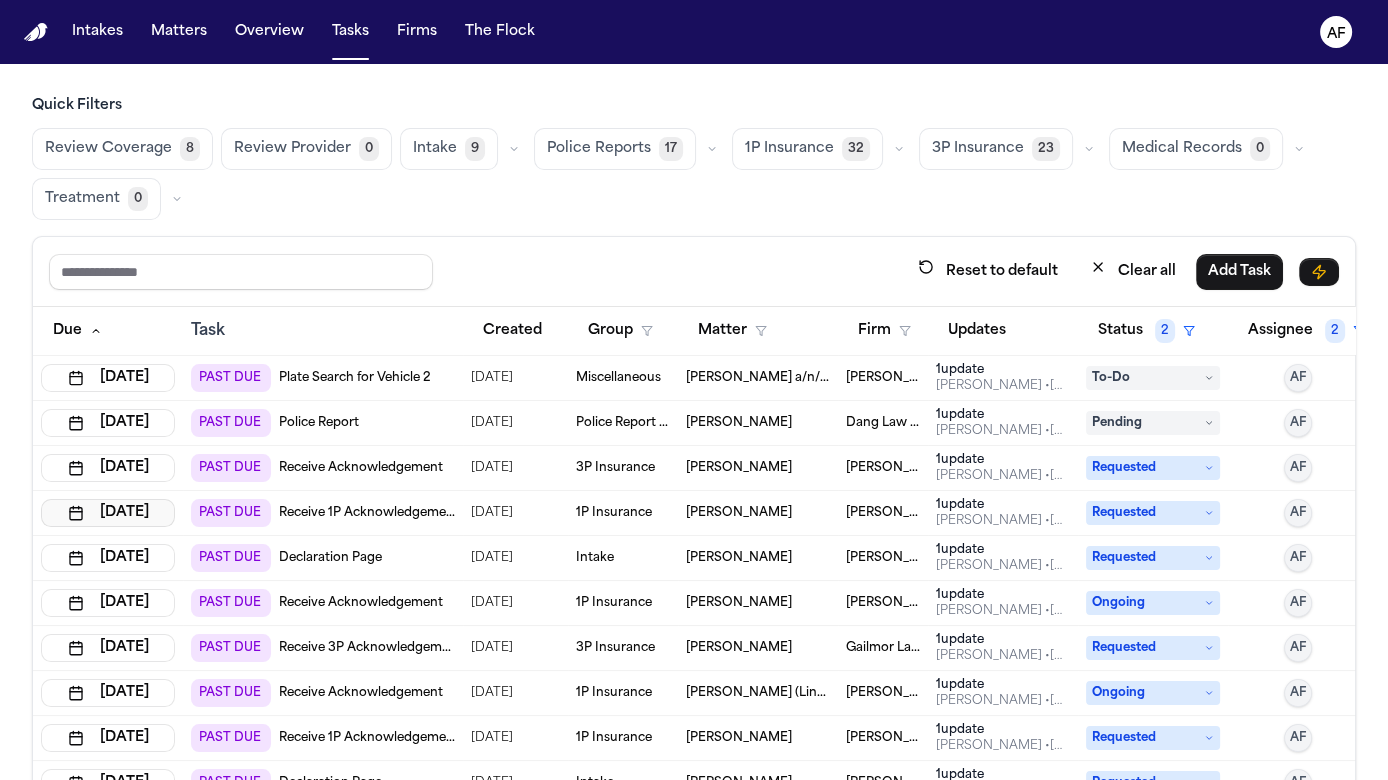 click on "[DATE]" at bounding box center (108, 513) 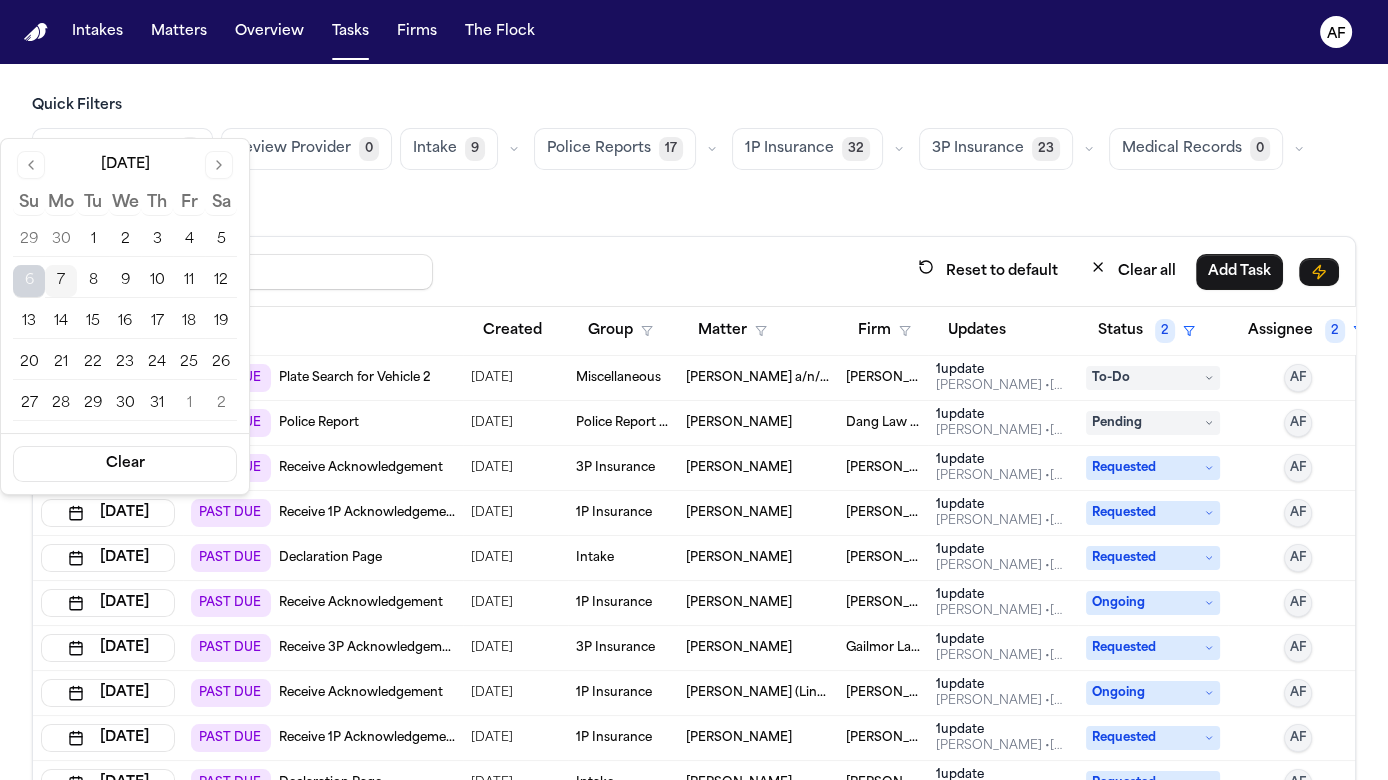 click on "7" at bounding box center [61, 281] 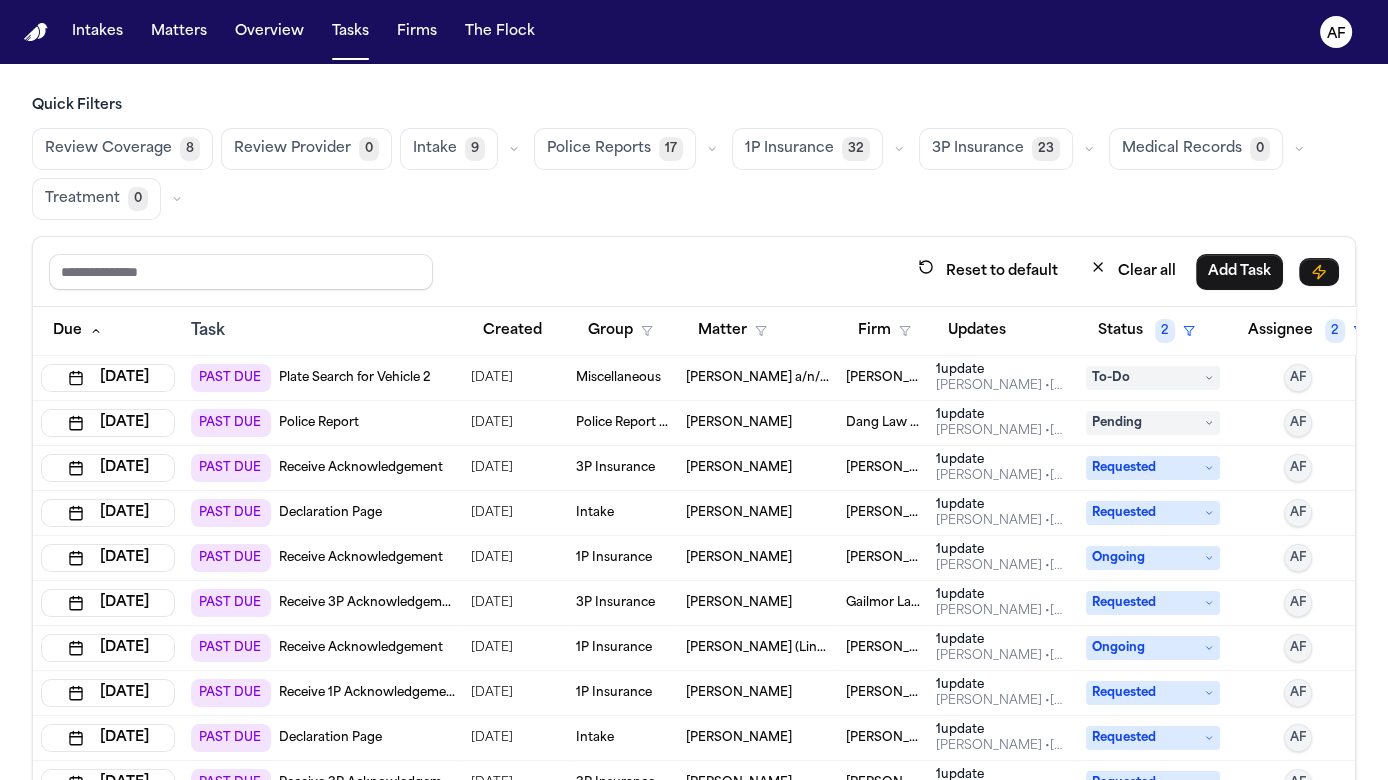 click on "[DATE]" at bounding box center [108, 468] 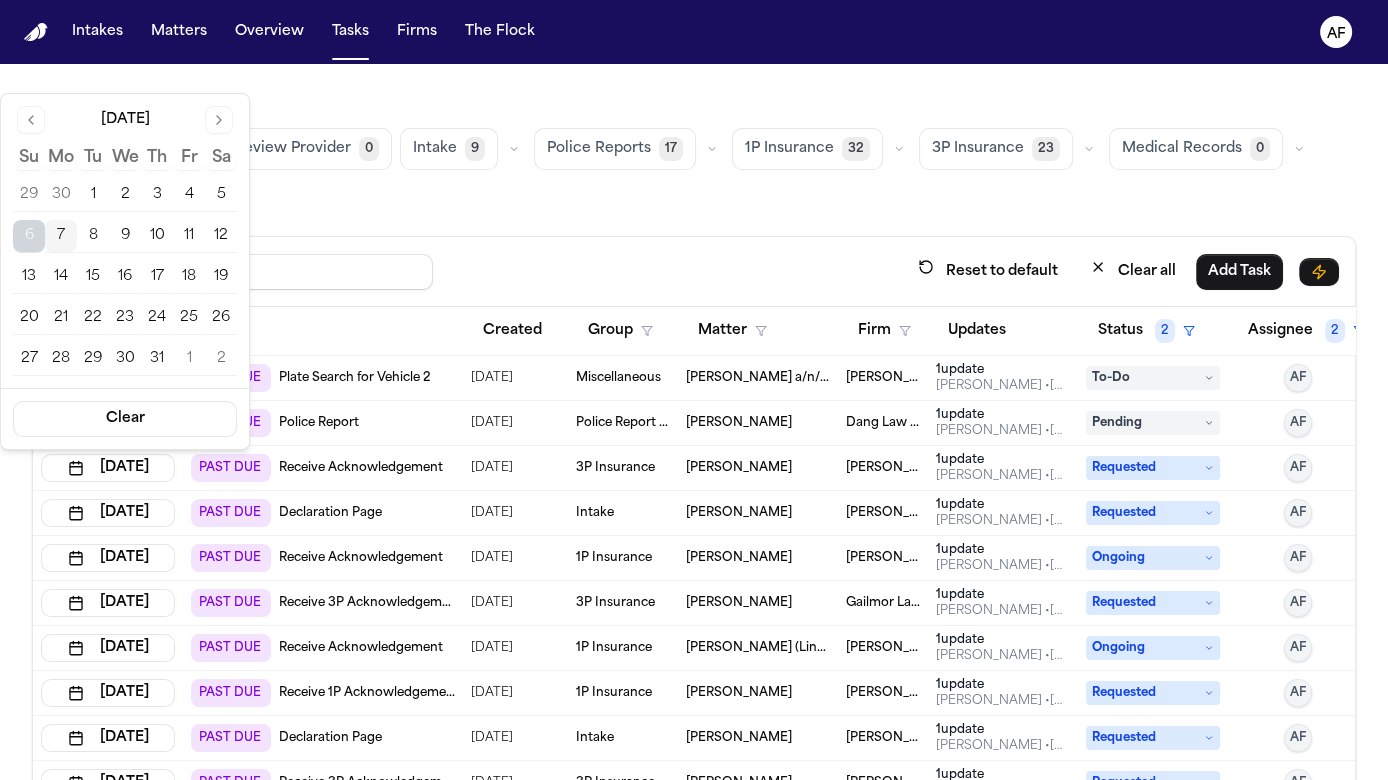 click on "7" at bounding box center (61, 236) 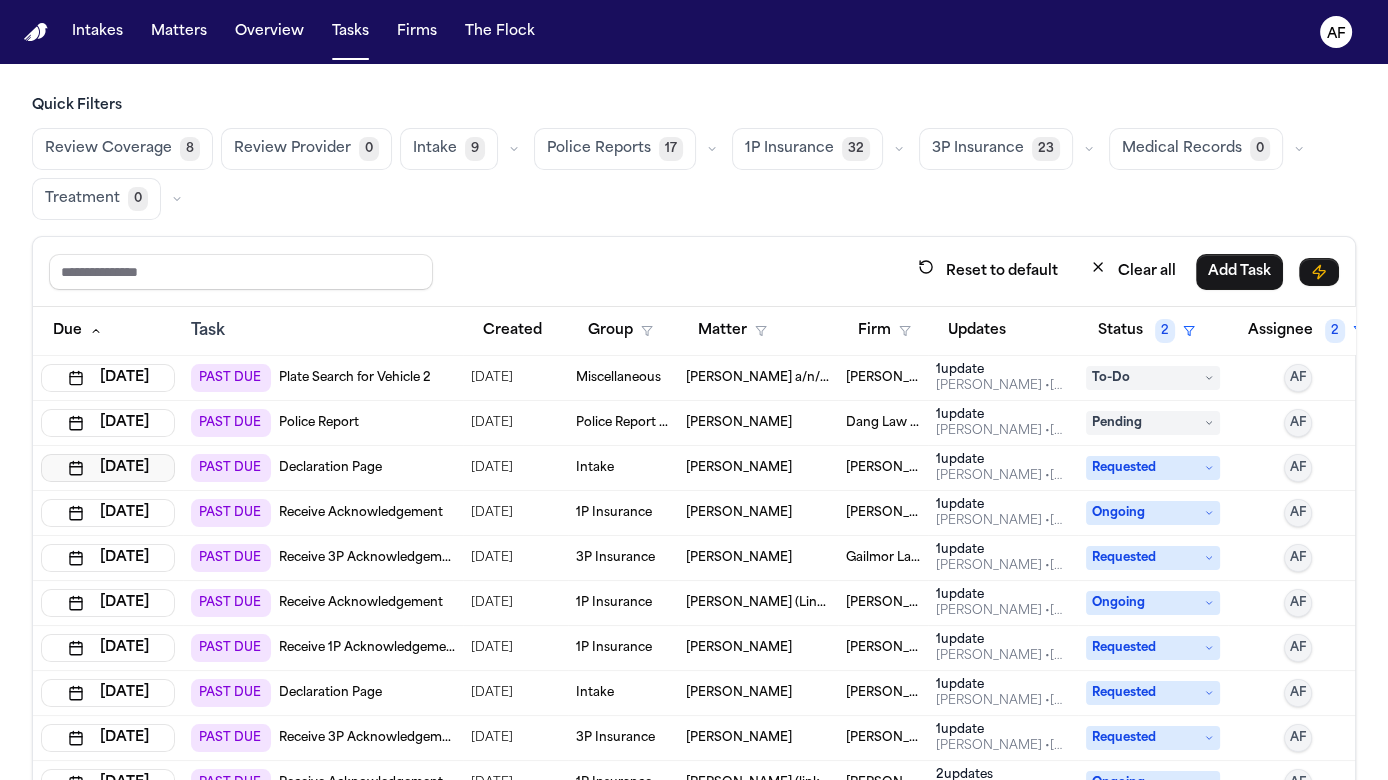 click on "[DATE]" at bounding box center [108, 468] 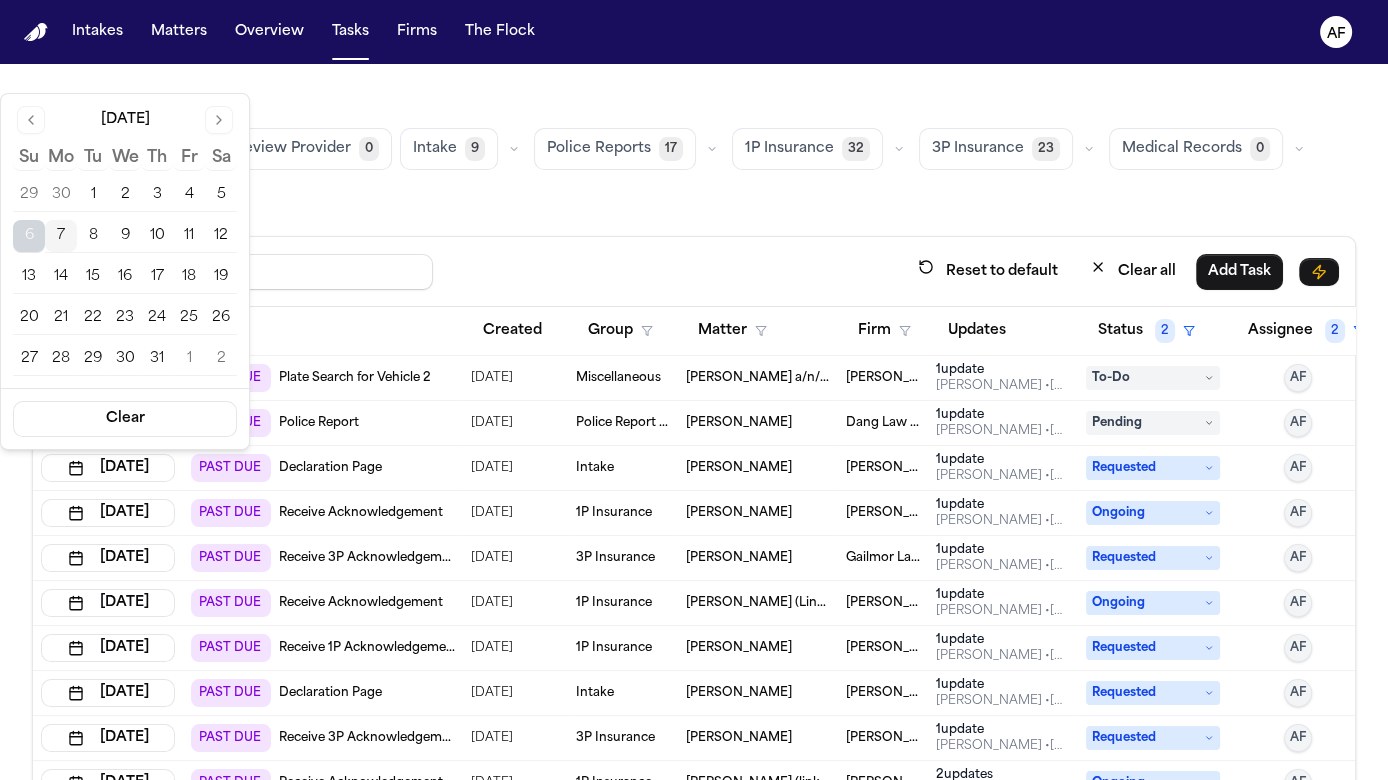 click on "7" at bounding box center [61, 236] 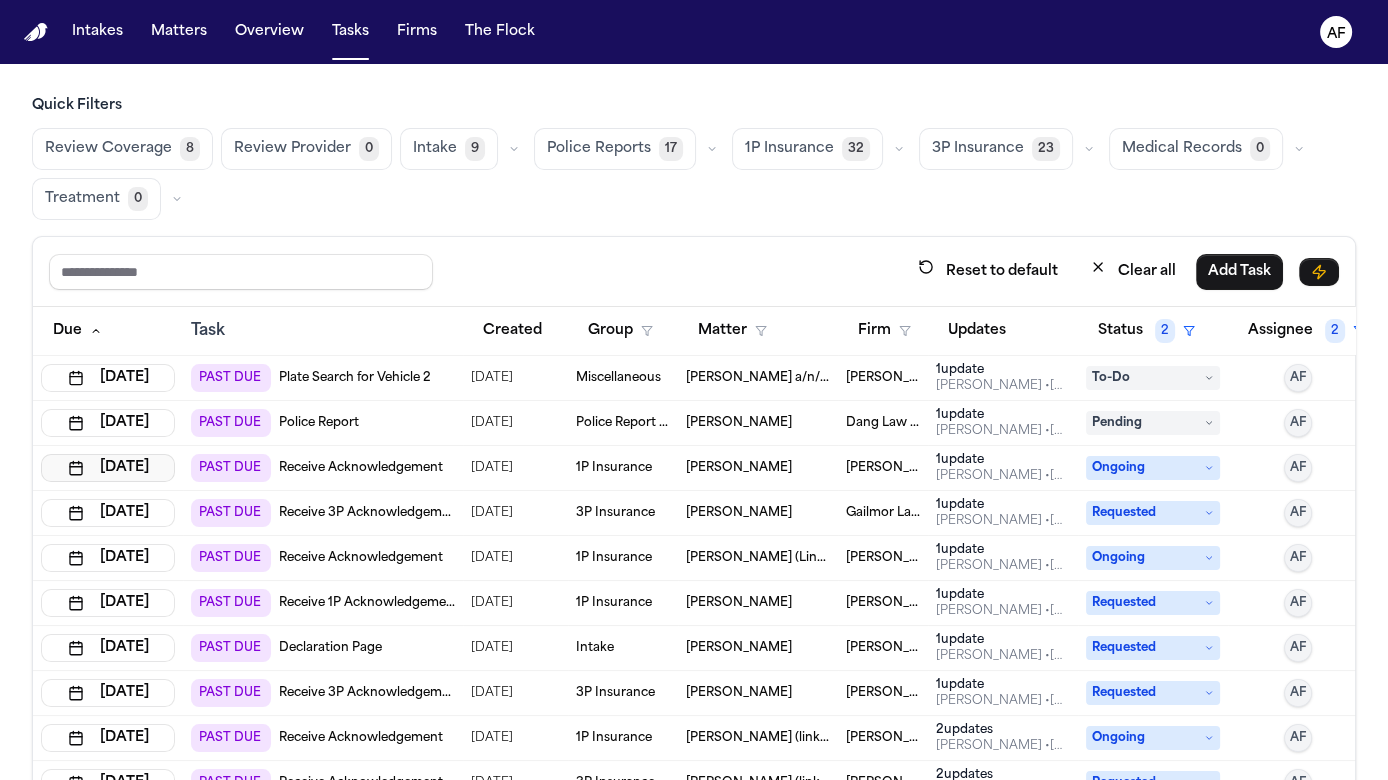 click on "[DATE]" at bounding box center [108, 468] 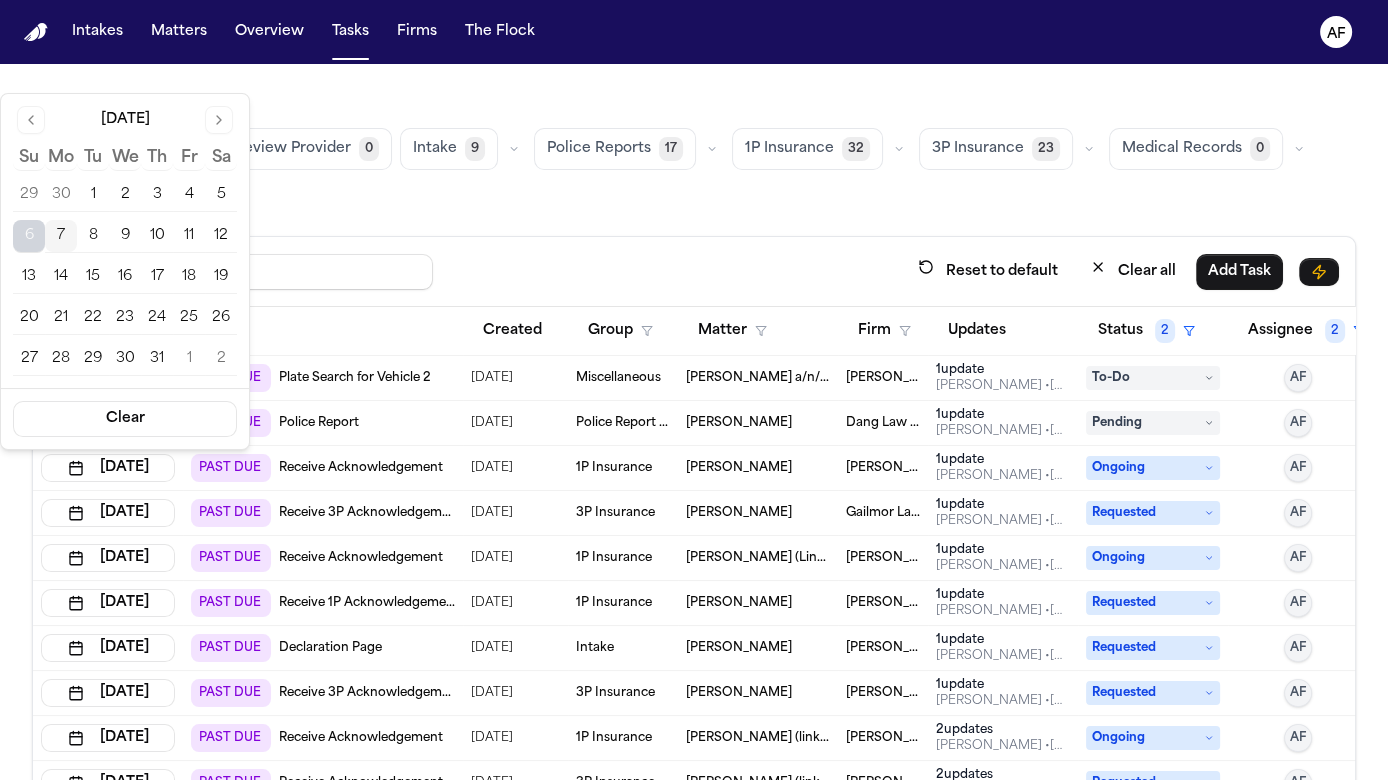 click on "7" at bounding box center (61, 236) 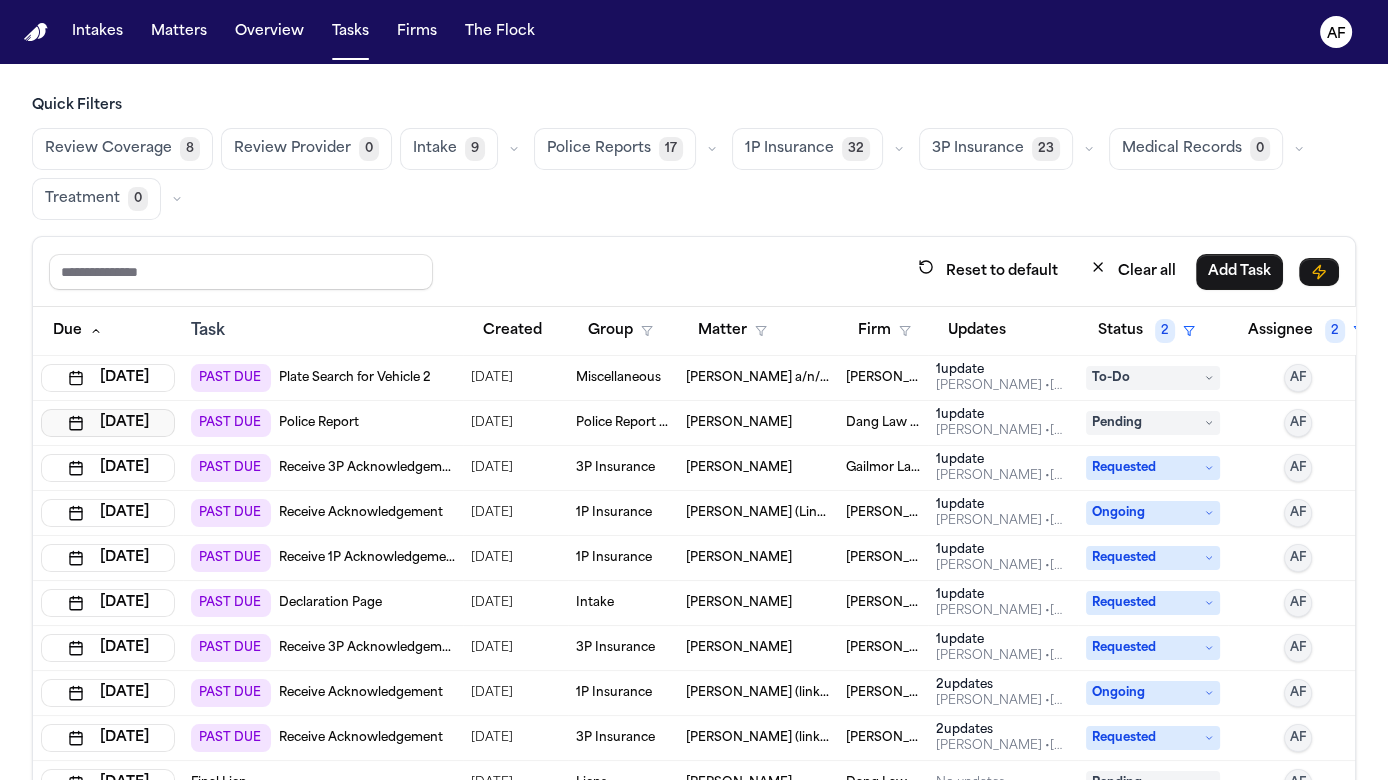 click on "[DATE]" at bounding box center [108, 423] 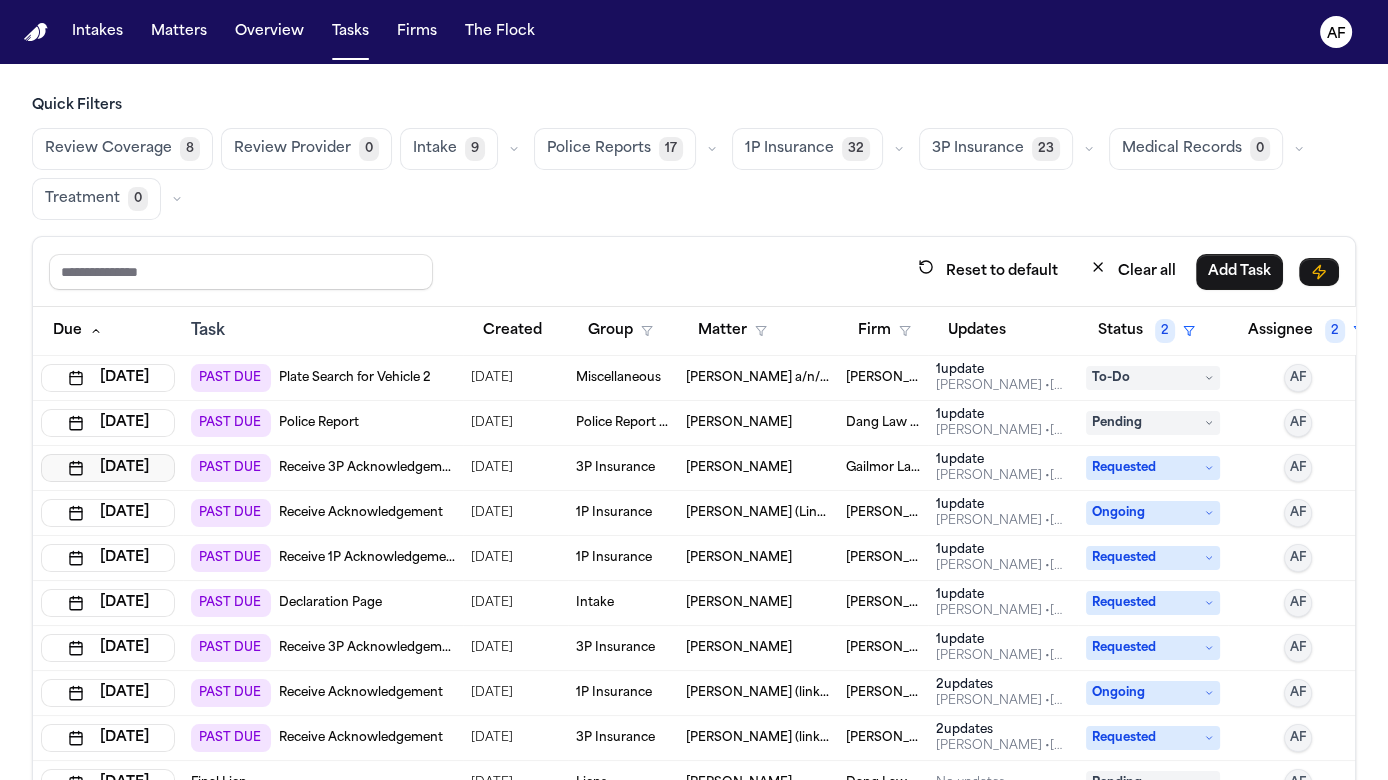 click on "[DATE]" at bounding box center (108, 468) 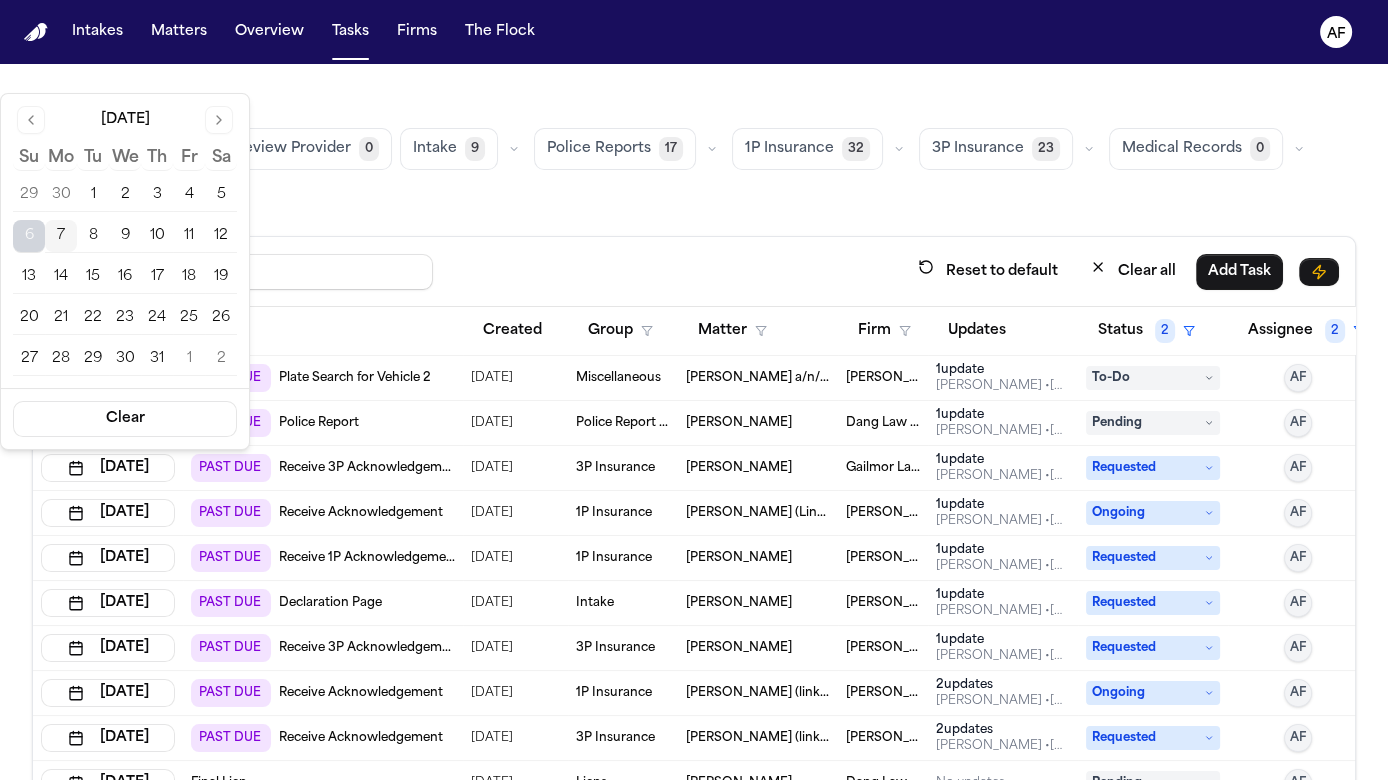click on "7" at bounding box center [61, 236] 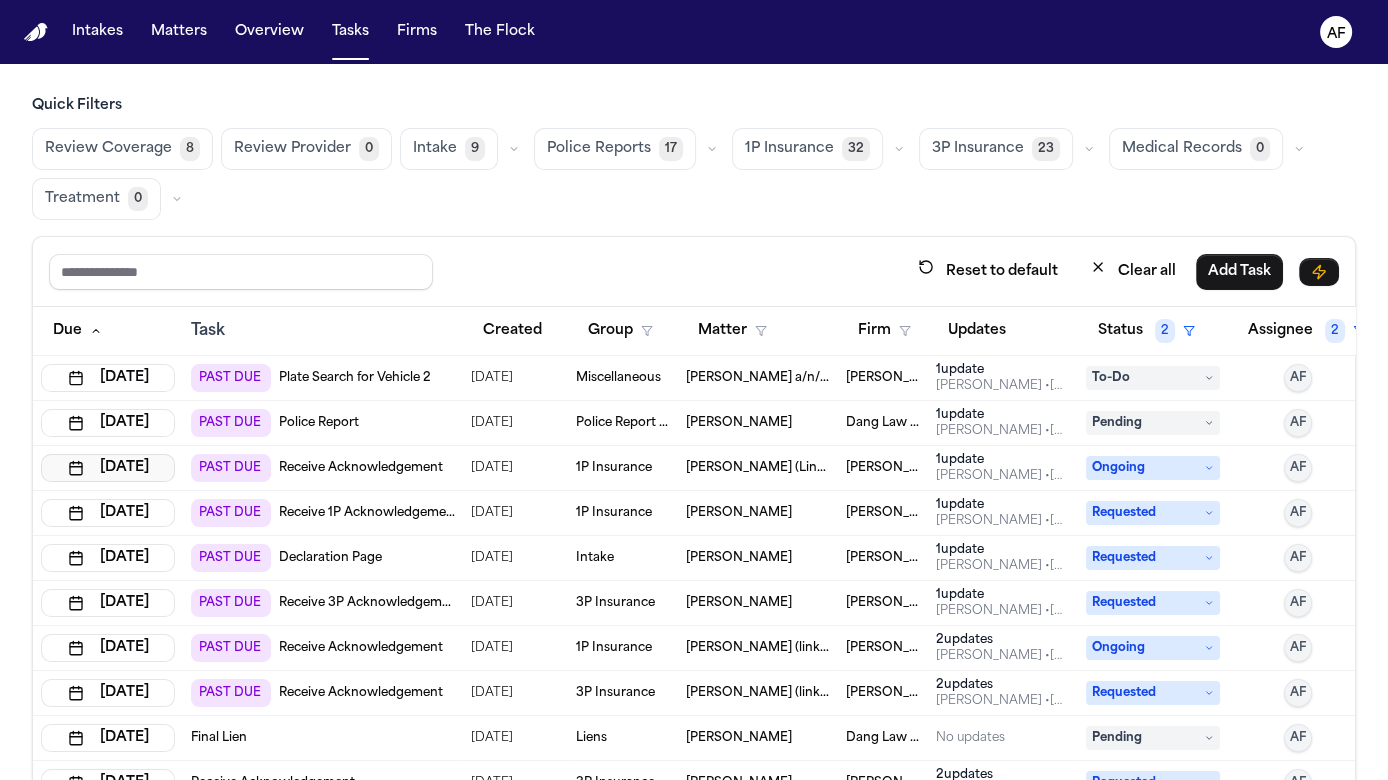 click on "[DATE]" at bounding box center [108, 468] 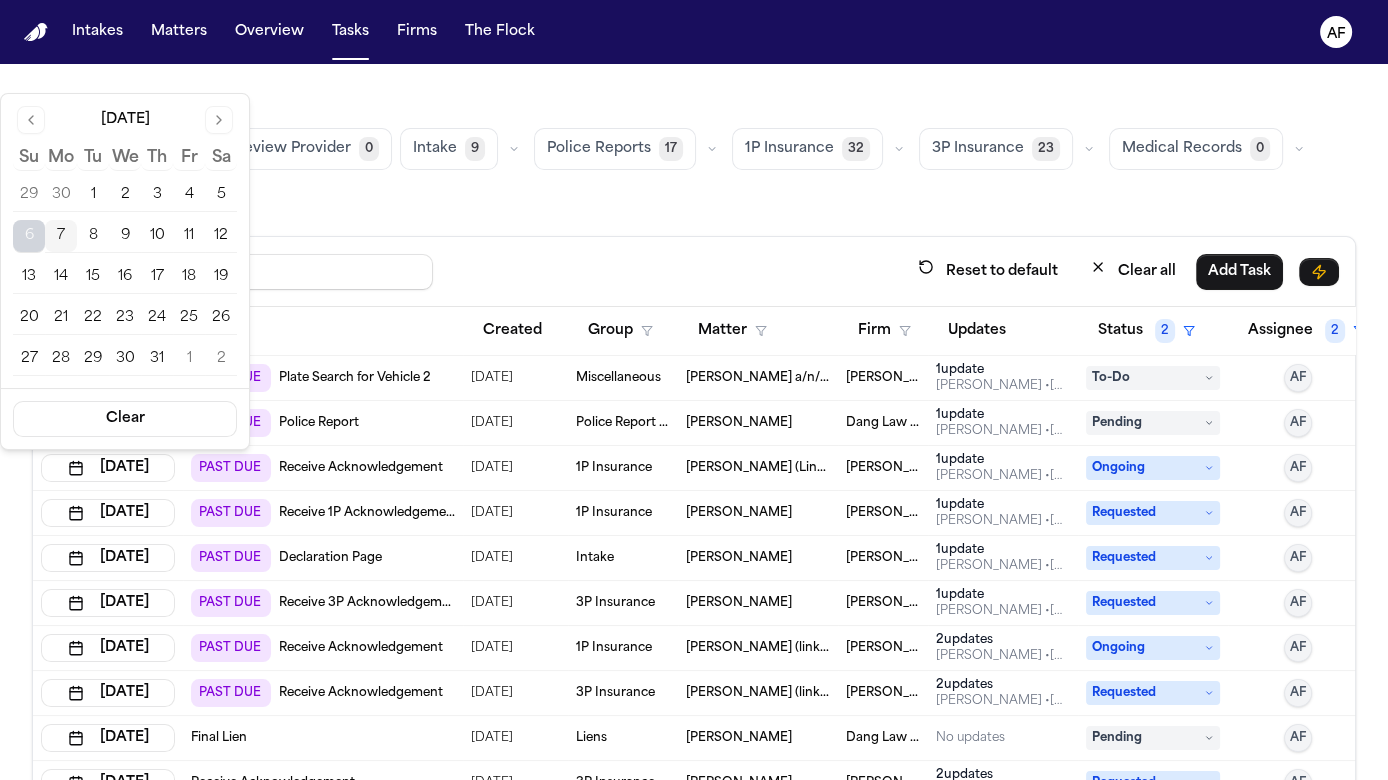 click on "7" at bounding box center [61, 236] 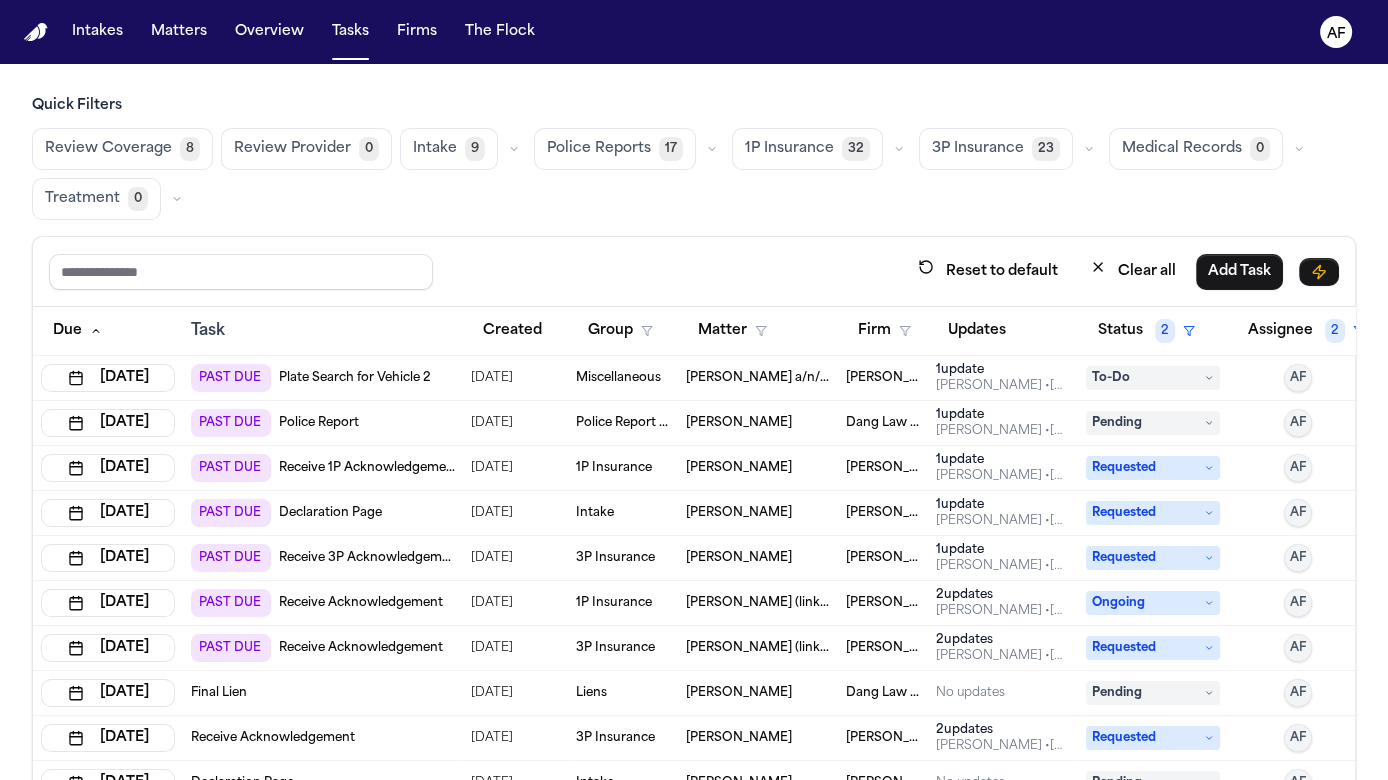 click on "[DATE]" at bounding box center [108, 468] 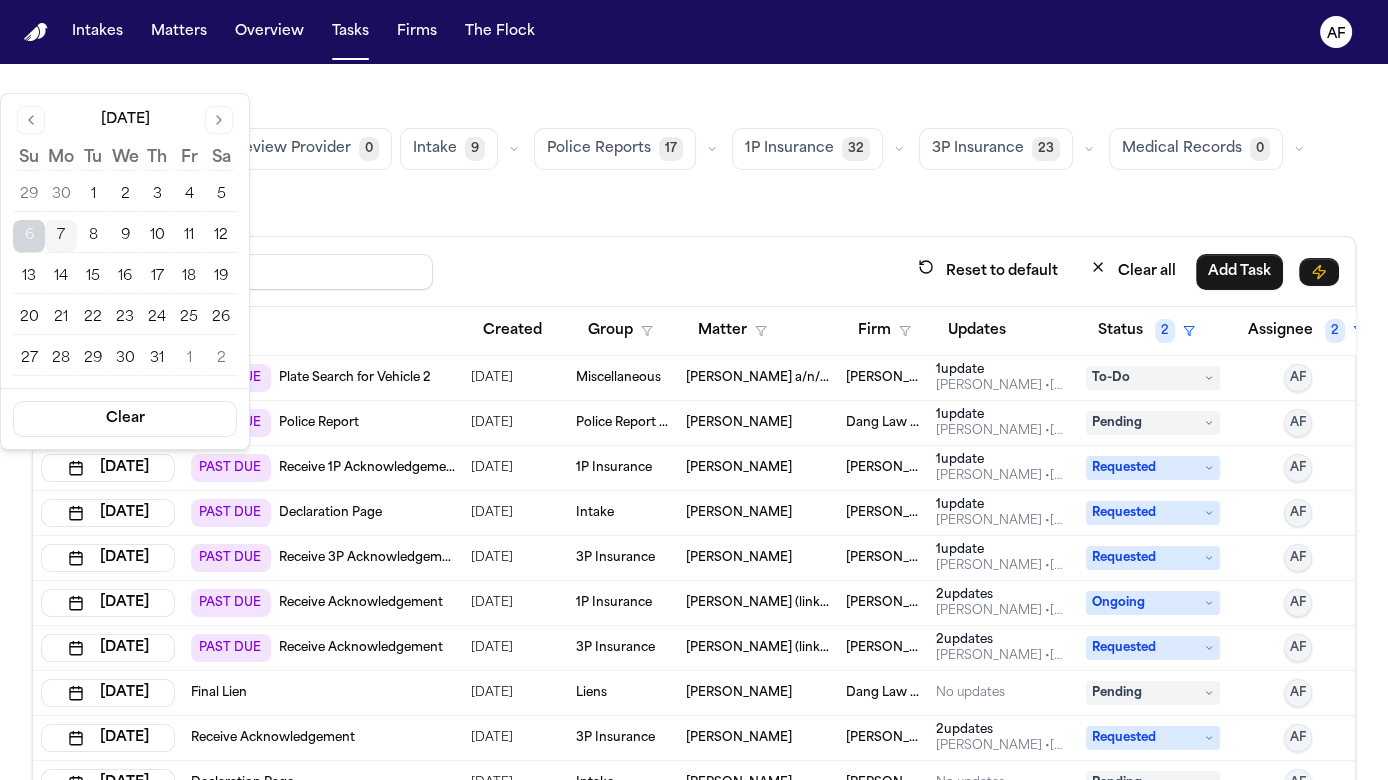 click on "7" at bounding box center (61, 236) 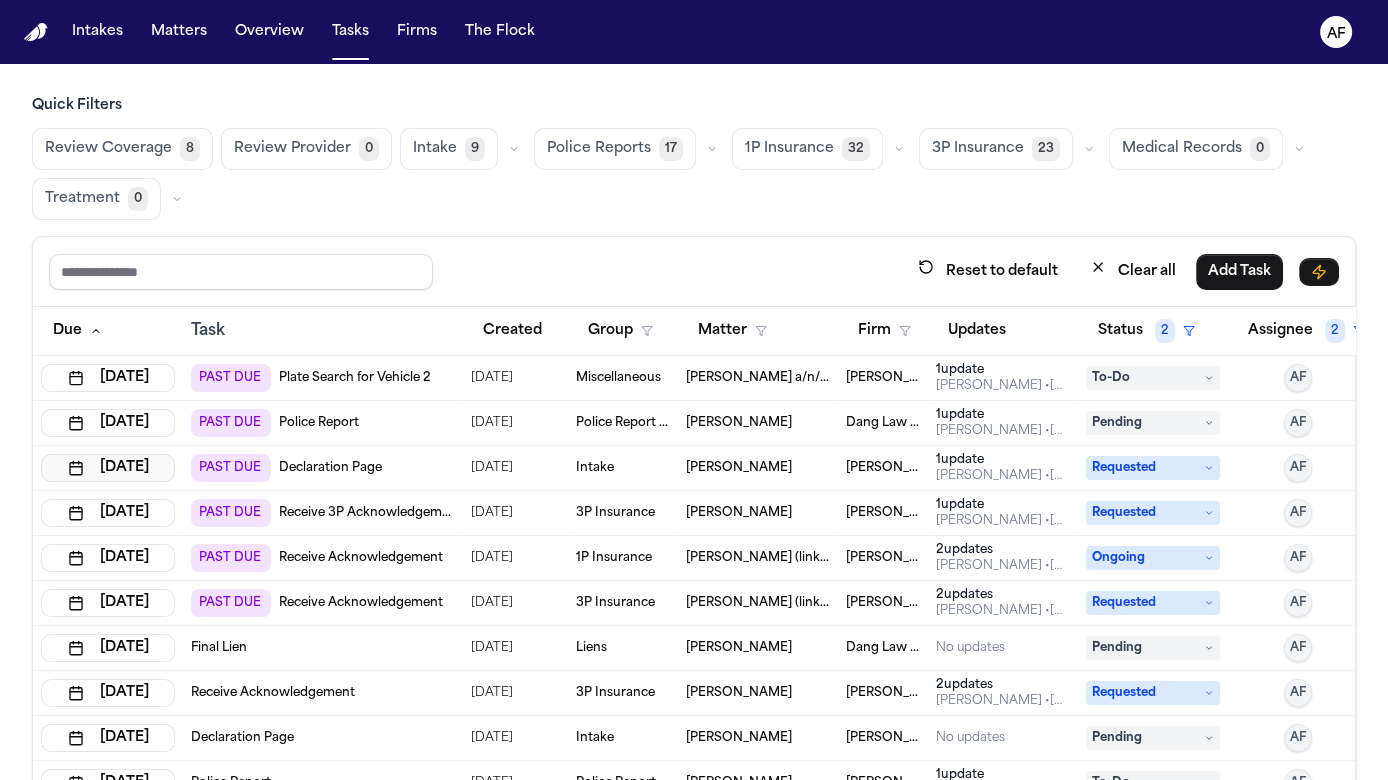 click on "[DATE]" at bounding box center [108, 468] 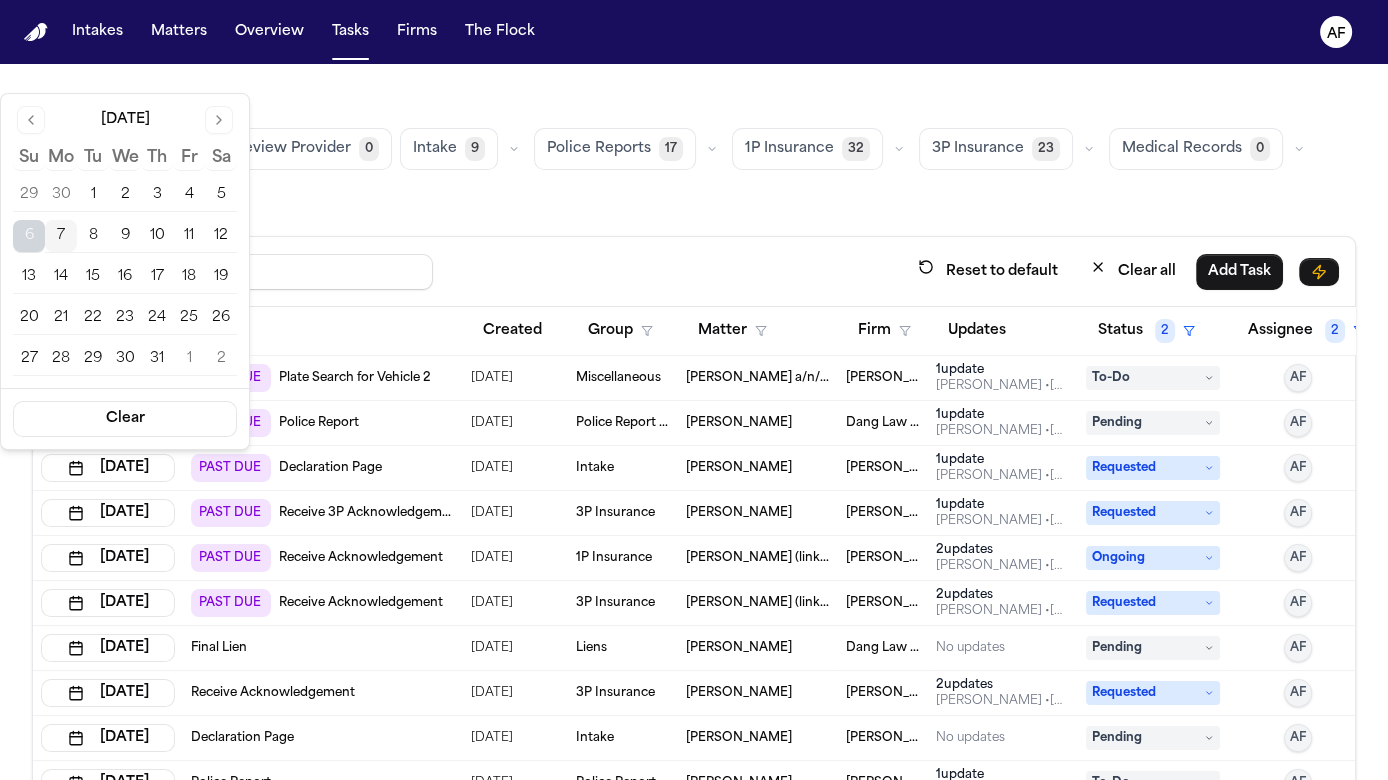 click on "7" at bounding box center (61, 236) 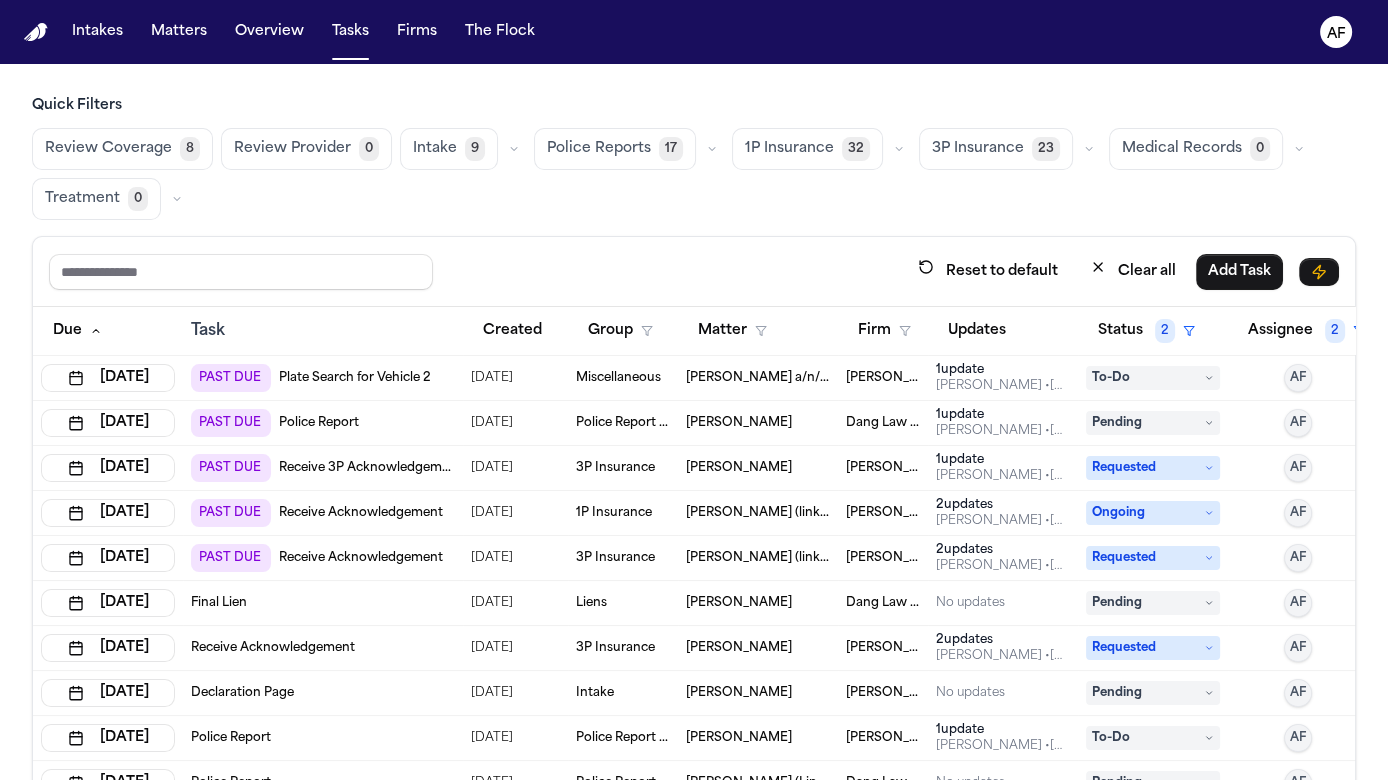 click on "[DATE]" at bounding box center [108, 468] 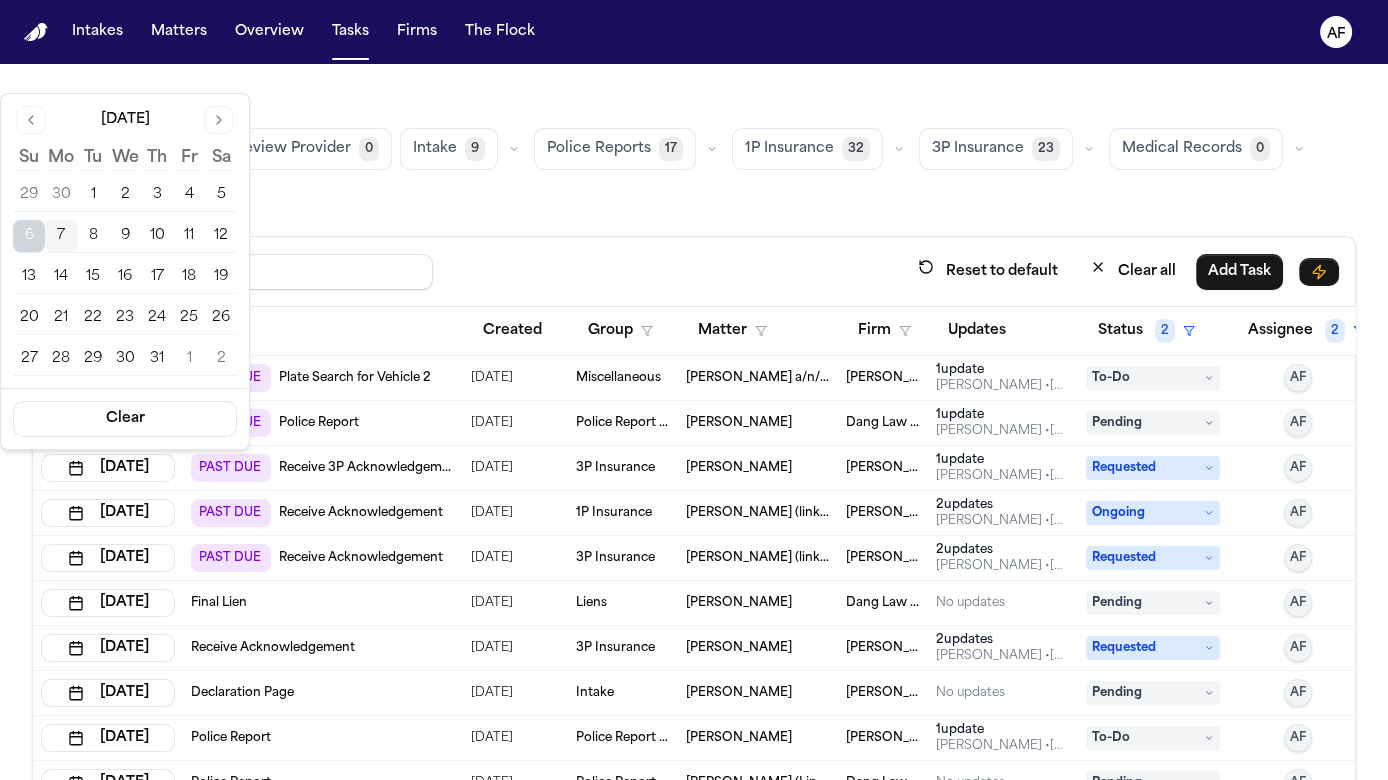 click on "7" at bounding box center (61, 236) 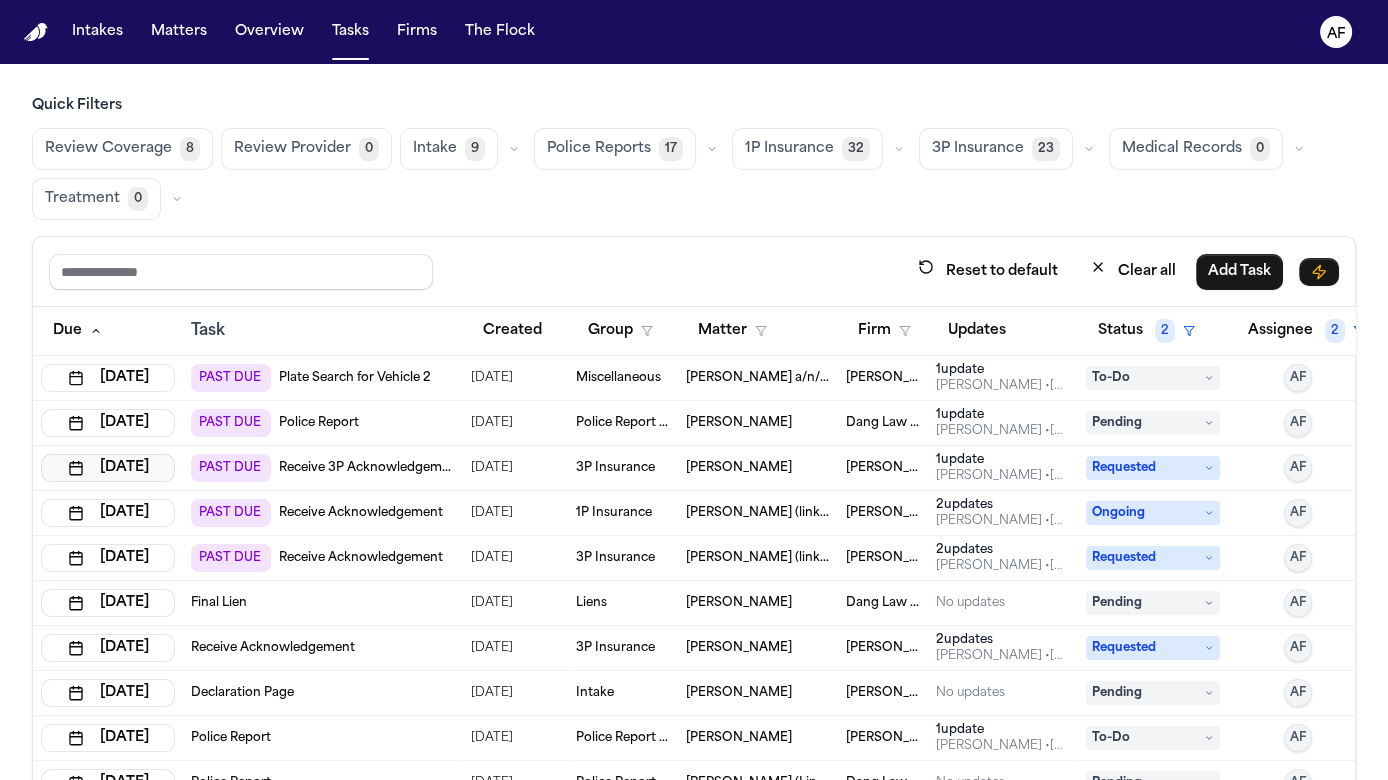 click on "[DATE]" at bounding box center (108, 468) 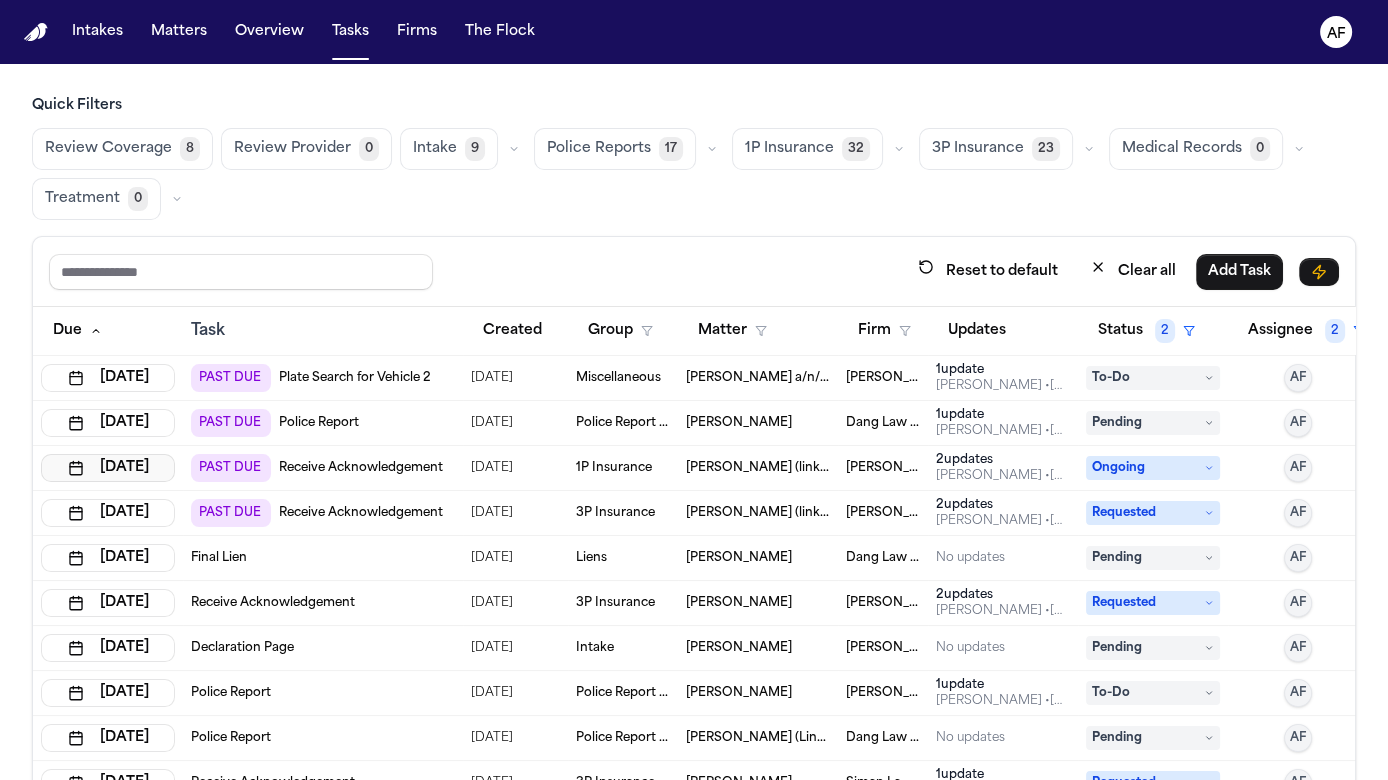 click on "[DATE]" at bounding box center (108, 468) 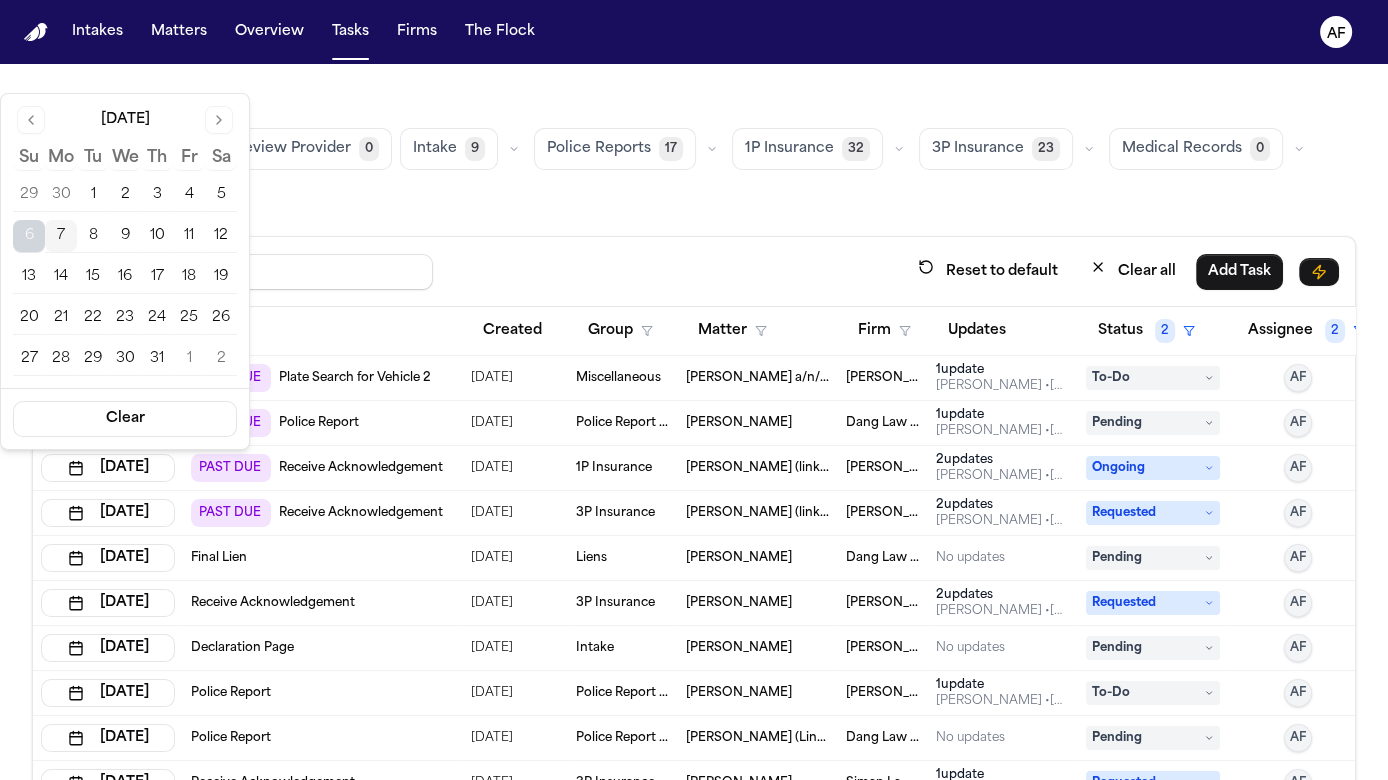 click on "7" at bounding box center (61, 236) 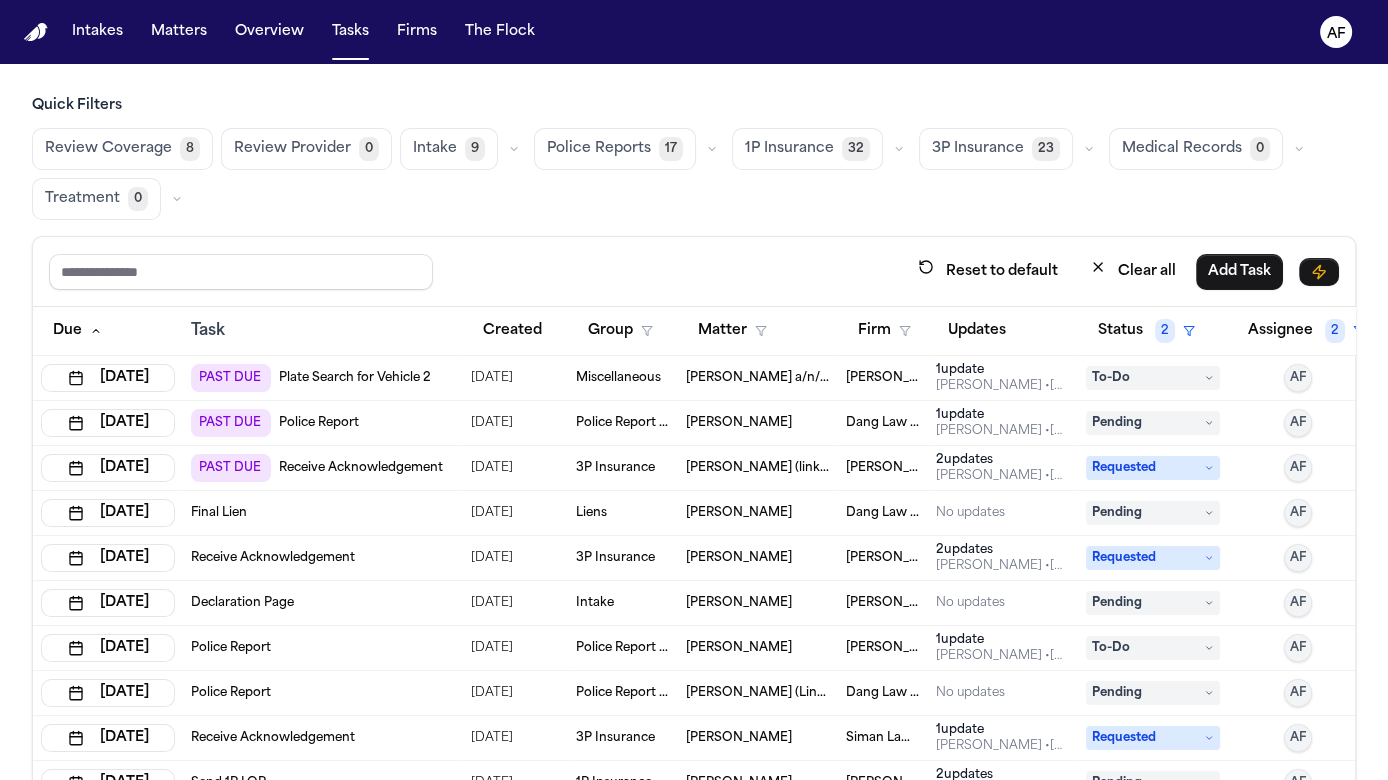 click on "[DATE]" at bounding box center [108, 468] 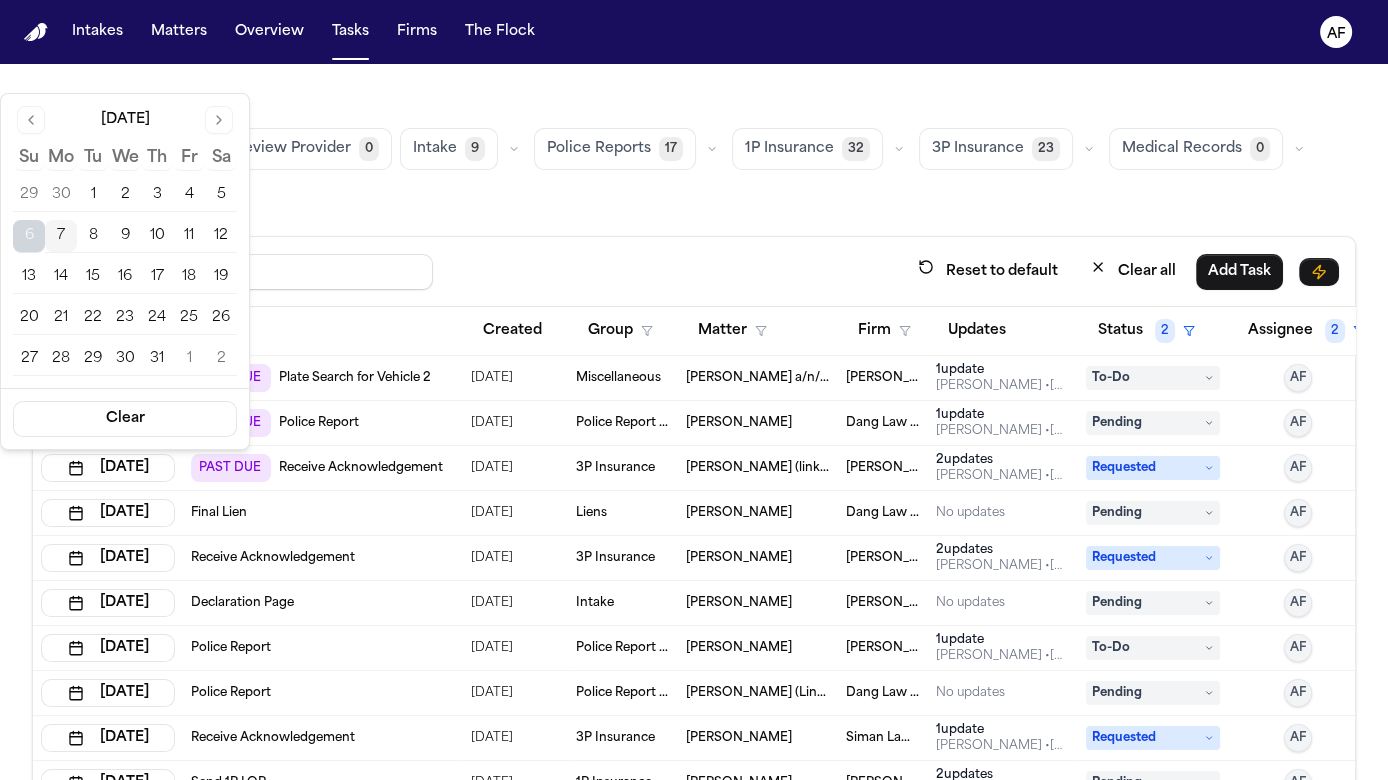 click on "7" at bounding box center [61, 236] 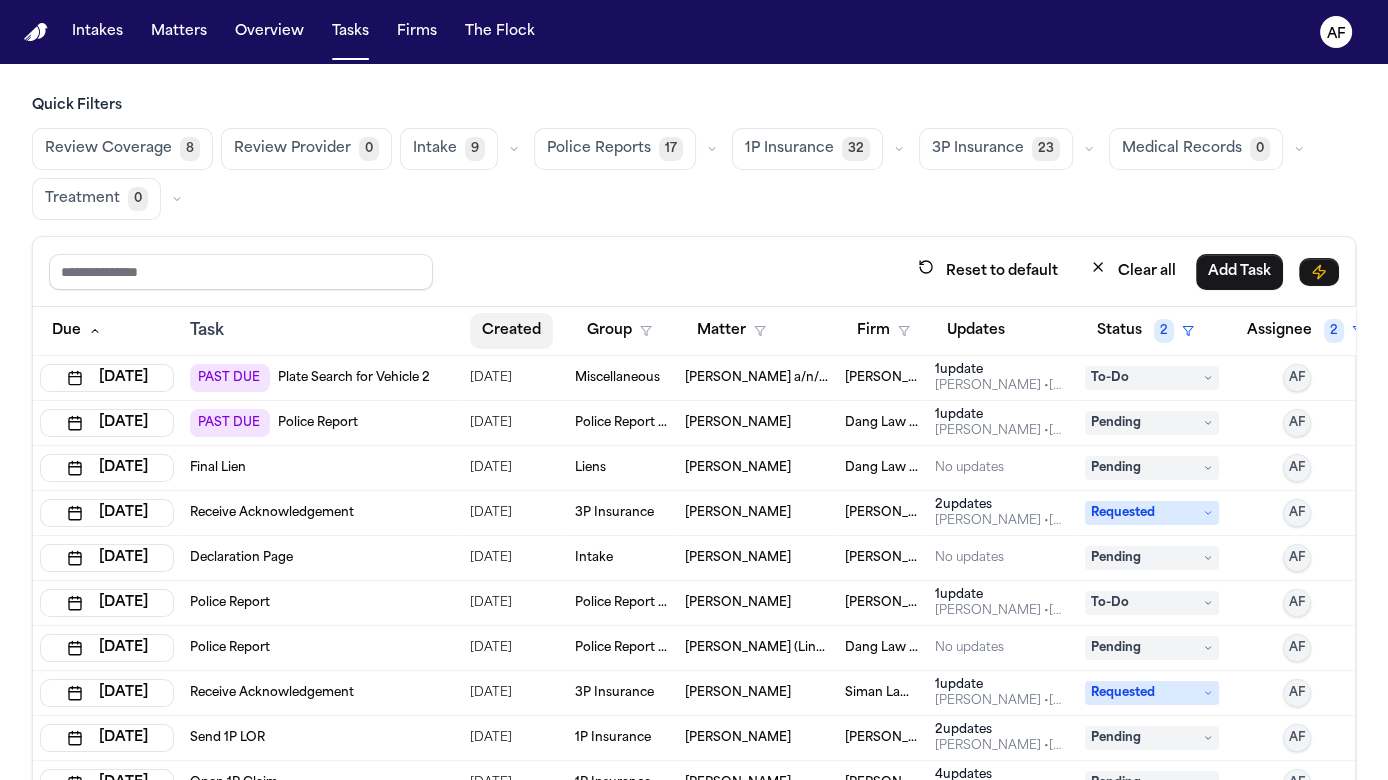 scroll, scrollTop: 0, scrollLeft: 1, axis: horizontal 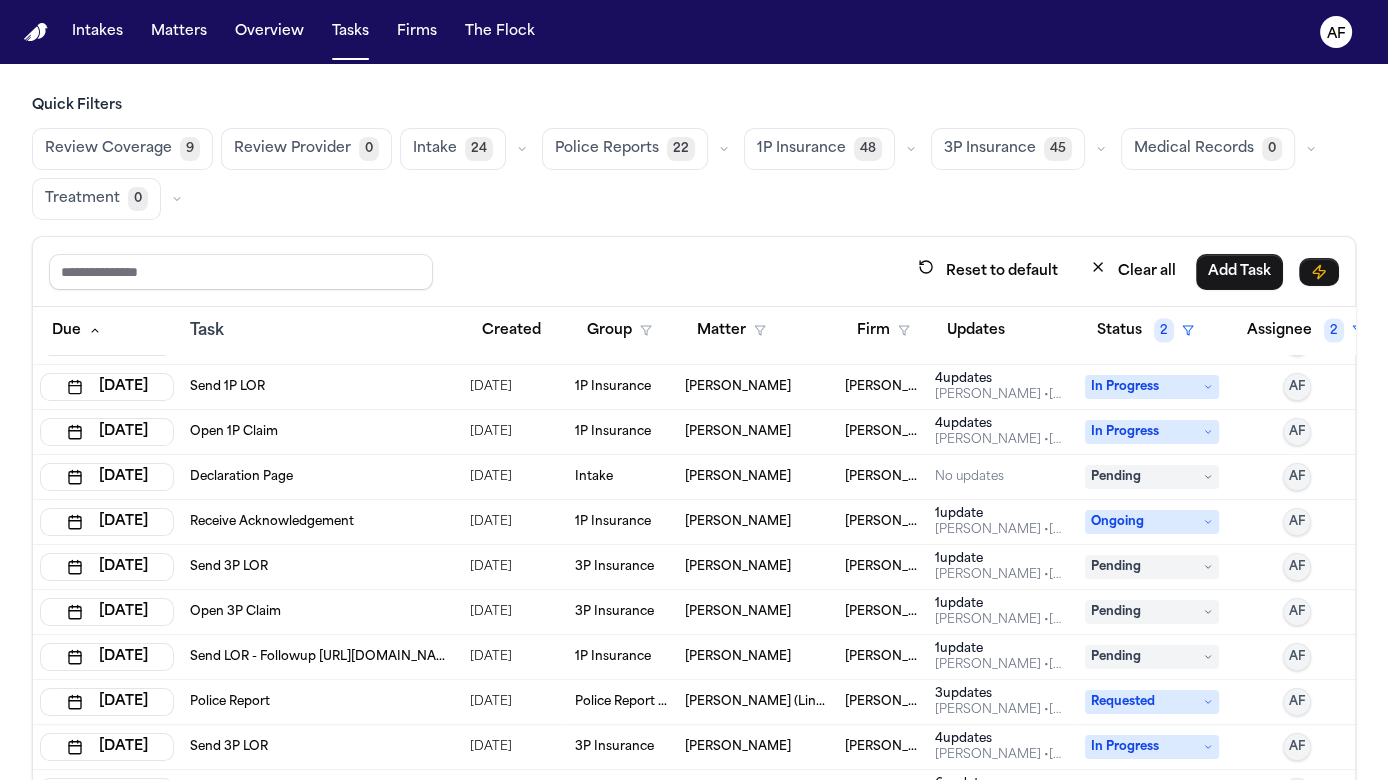 click on "Police Reports" at bounding box center [607, 149] 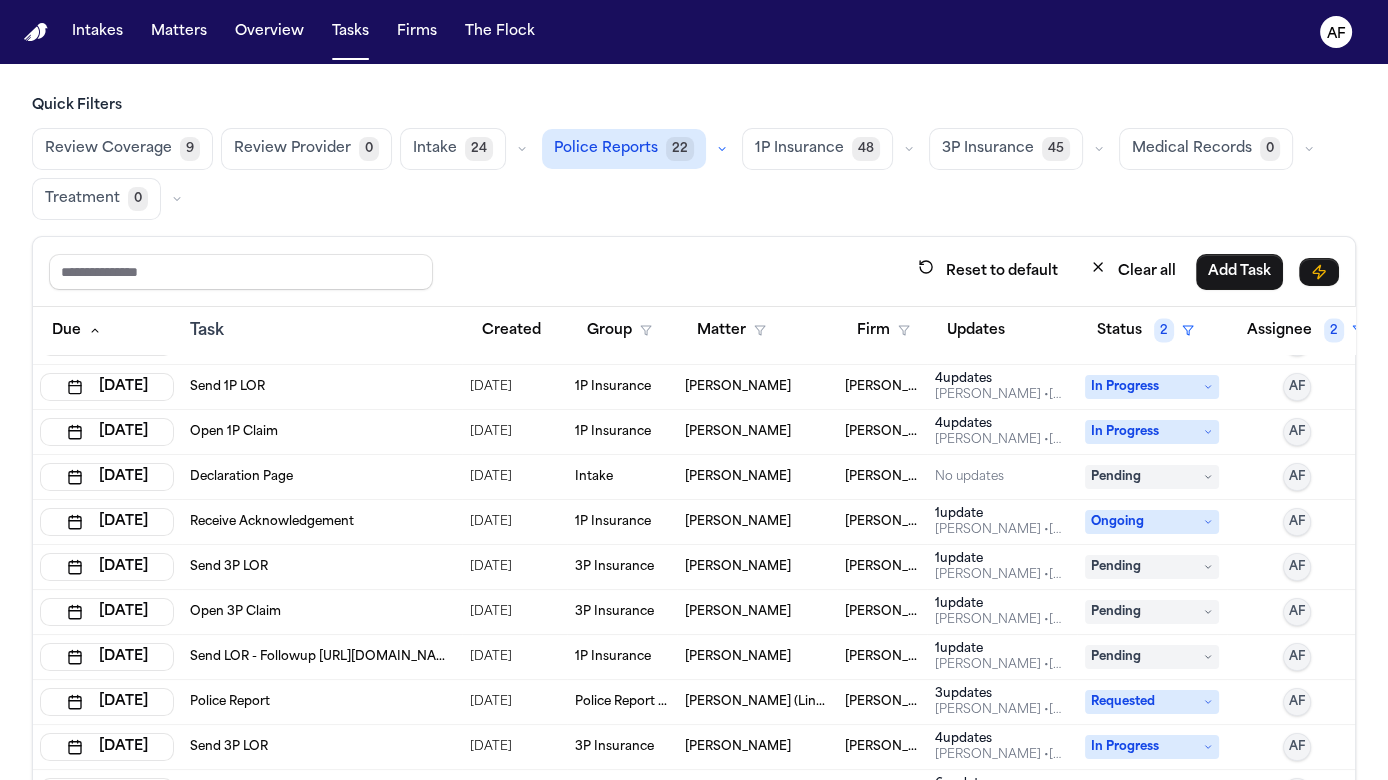 scroll, scrollTop: 480, scrollLeft: 1, axis: both 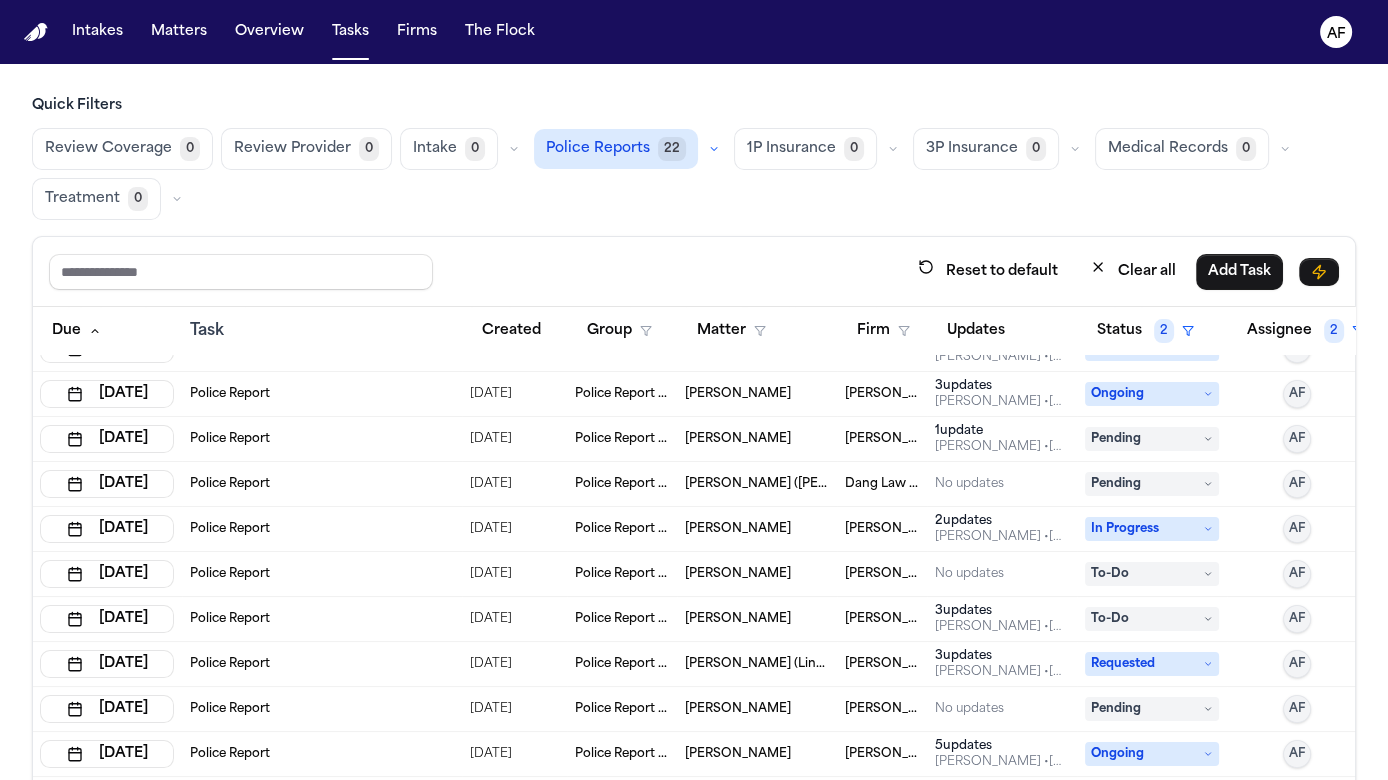 click on "0" at bounding box center (369, 149) 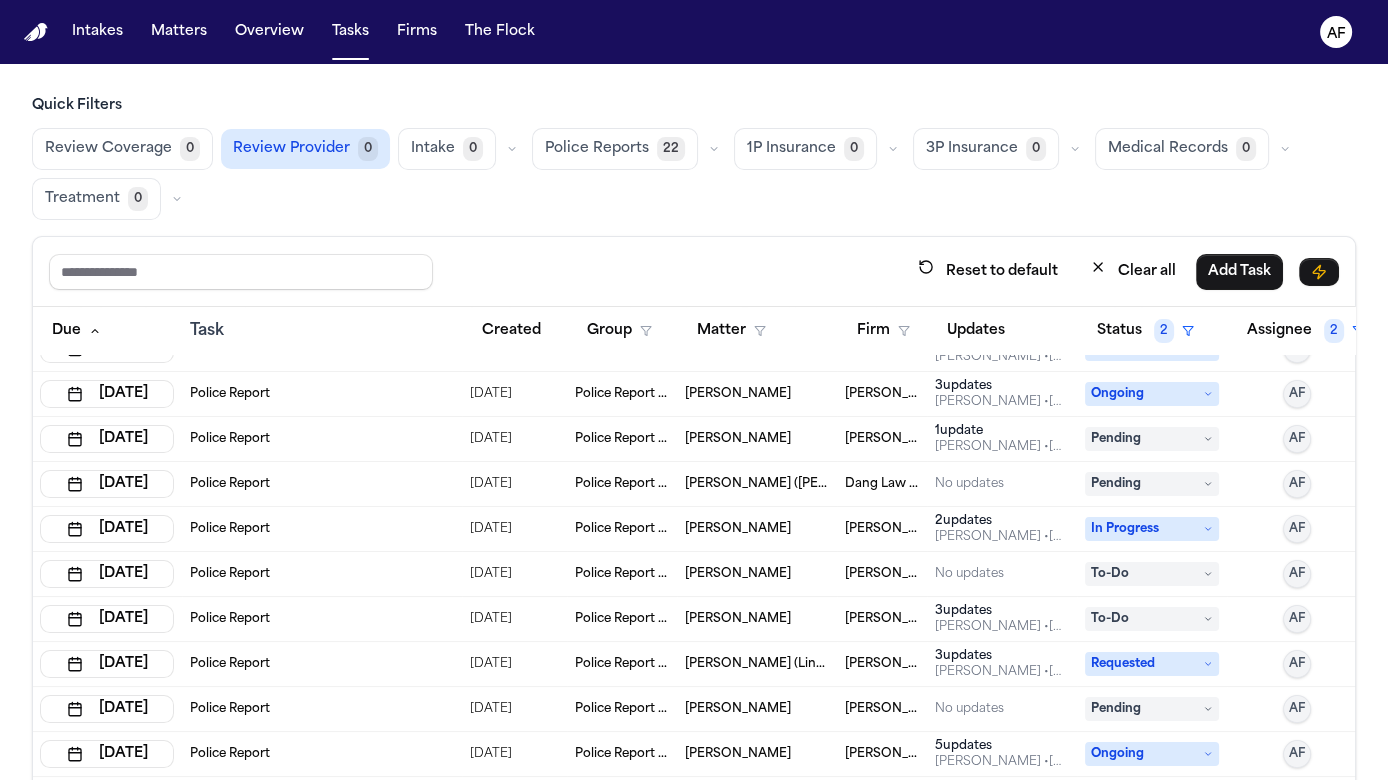 scroll, scrollTop: 0, scrollLeft: 1, axis: horizontal 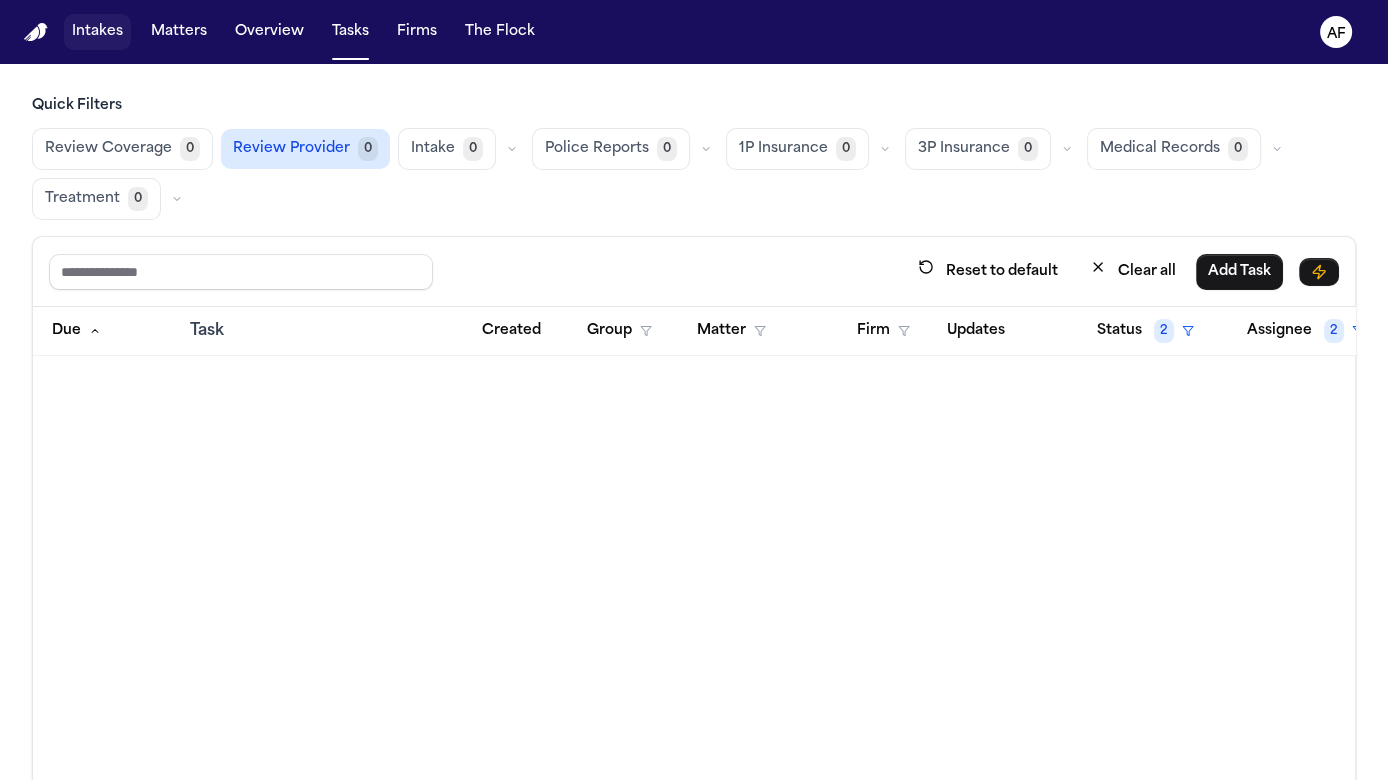 click on "Intakes" at bounding box center (97, 32) 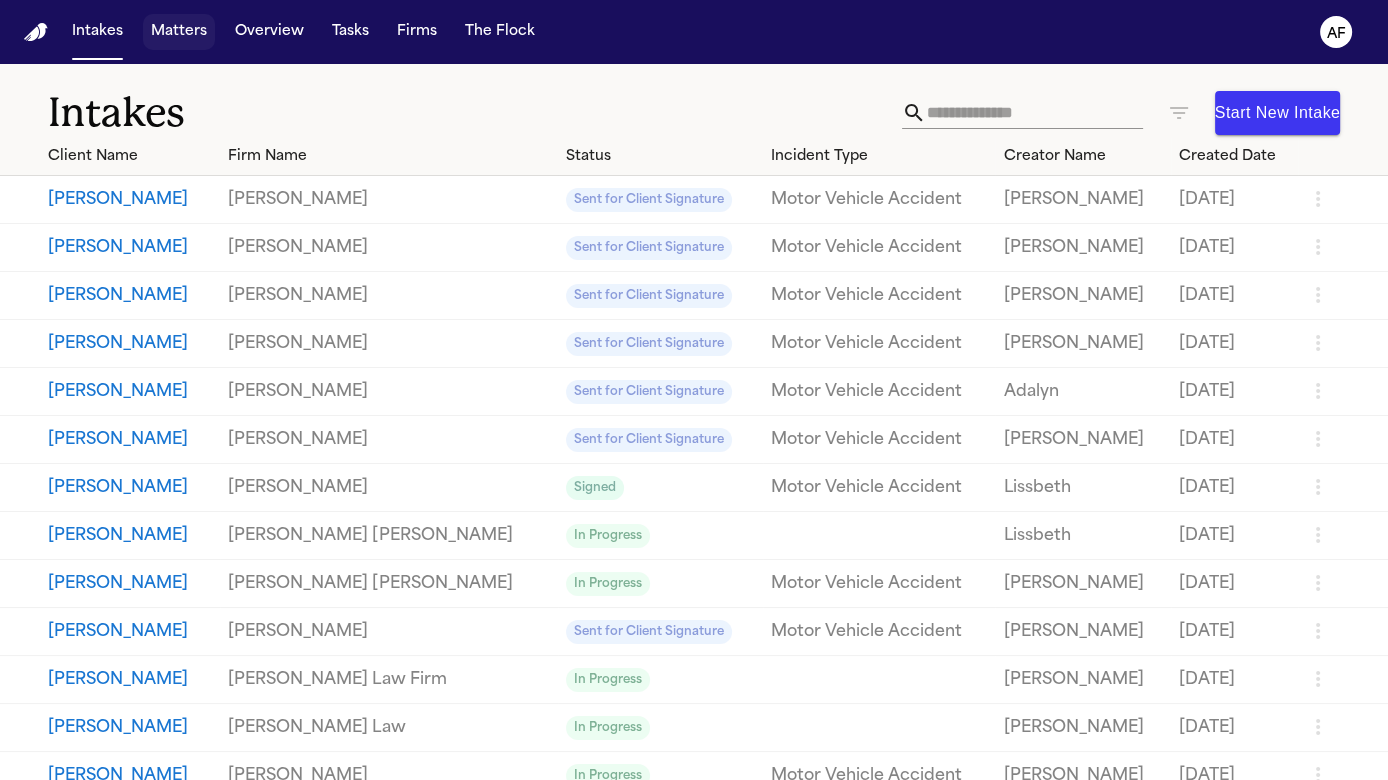 click on "Matters" at bounding box center [179, 32] 